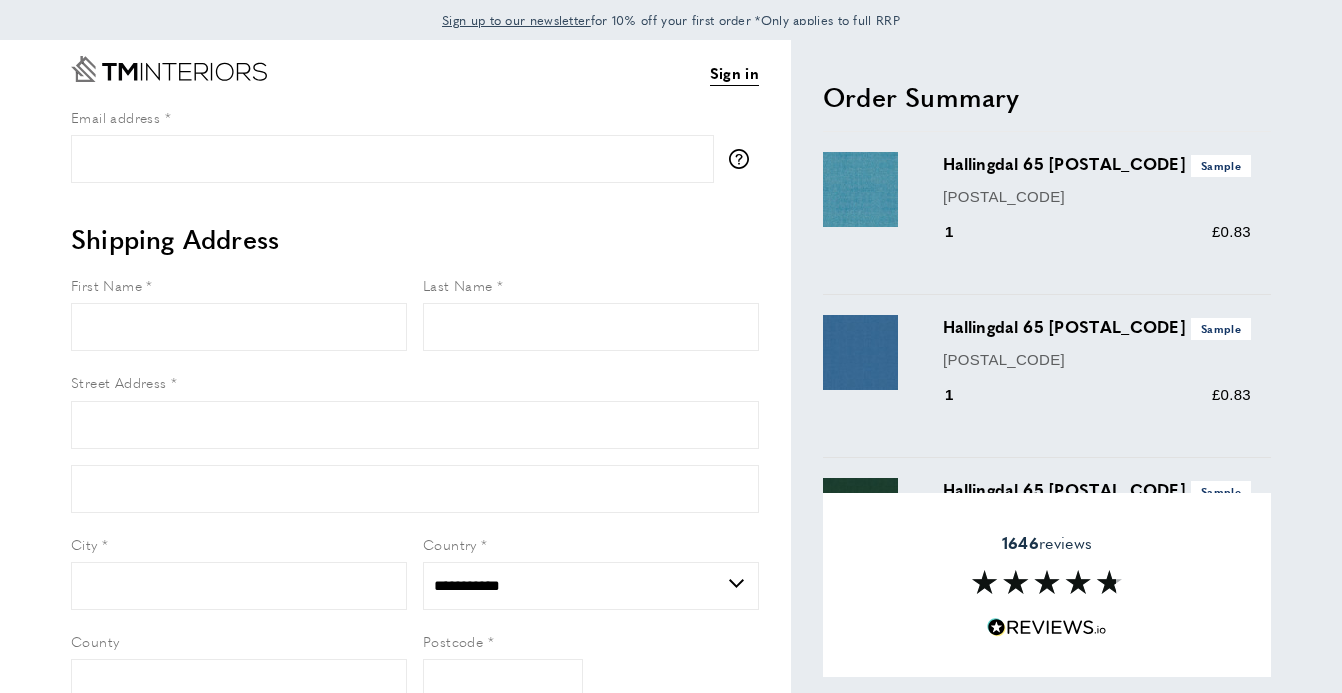 scroll, scrollTop: 0, scrollLeft: 0, axis: both 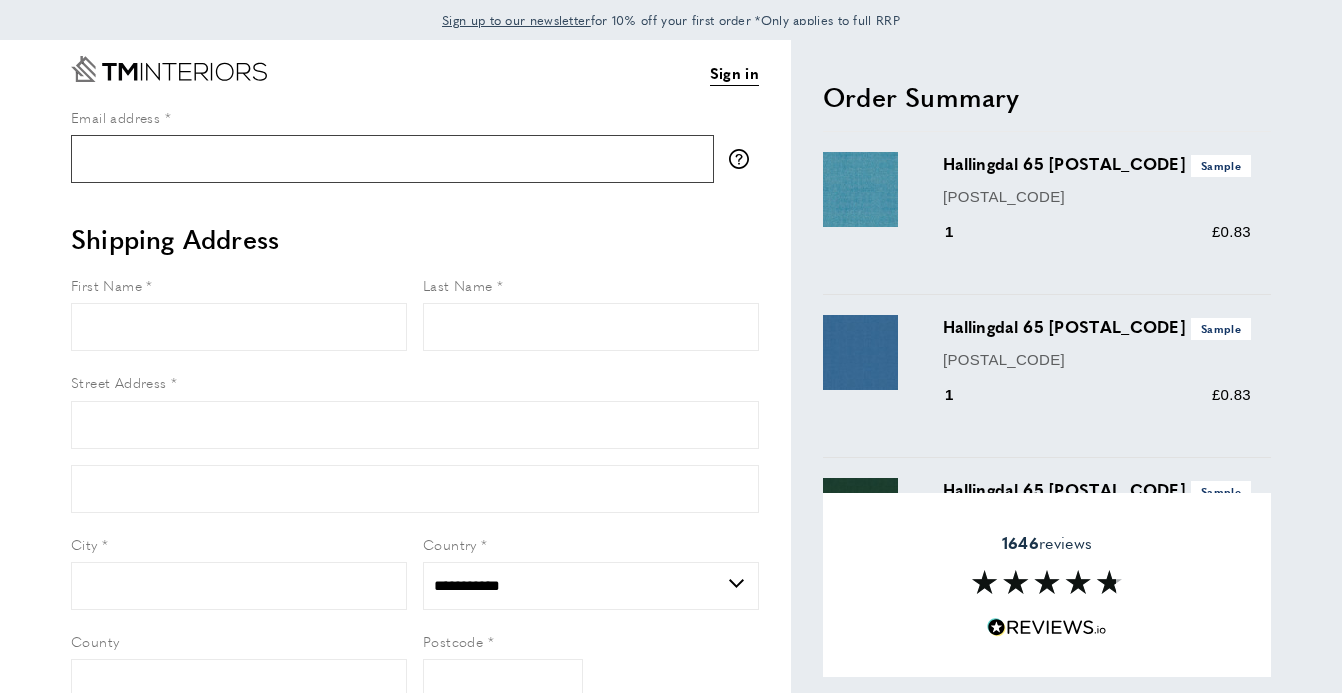 click on "Email address" at bounding box center (392, 159) 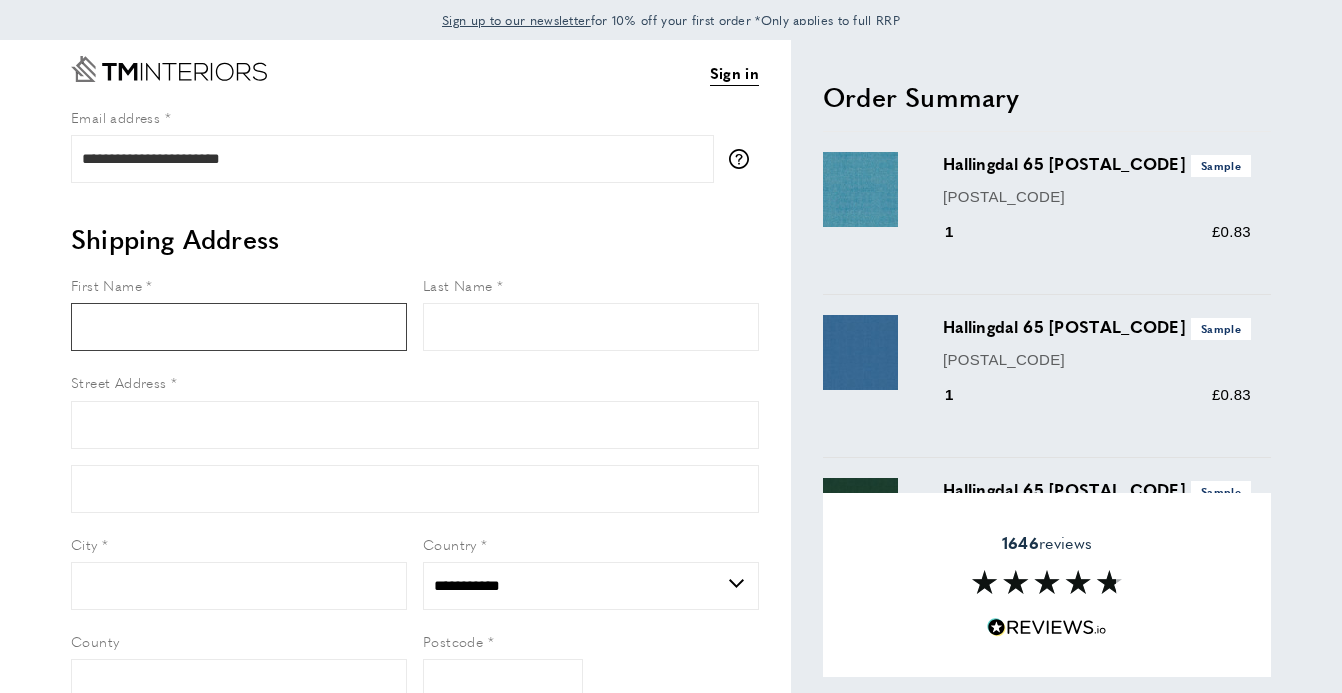 click on "First Name" at bounding box center (239, 327) 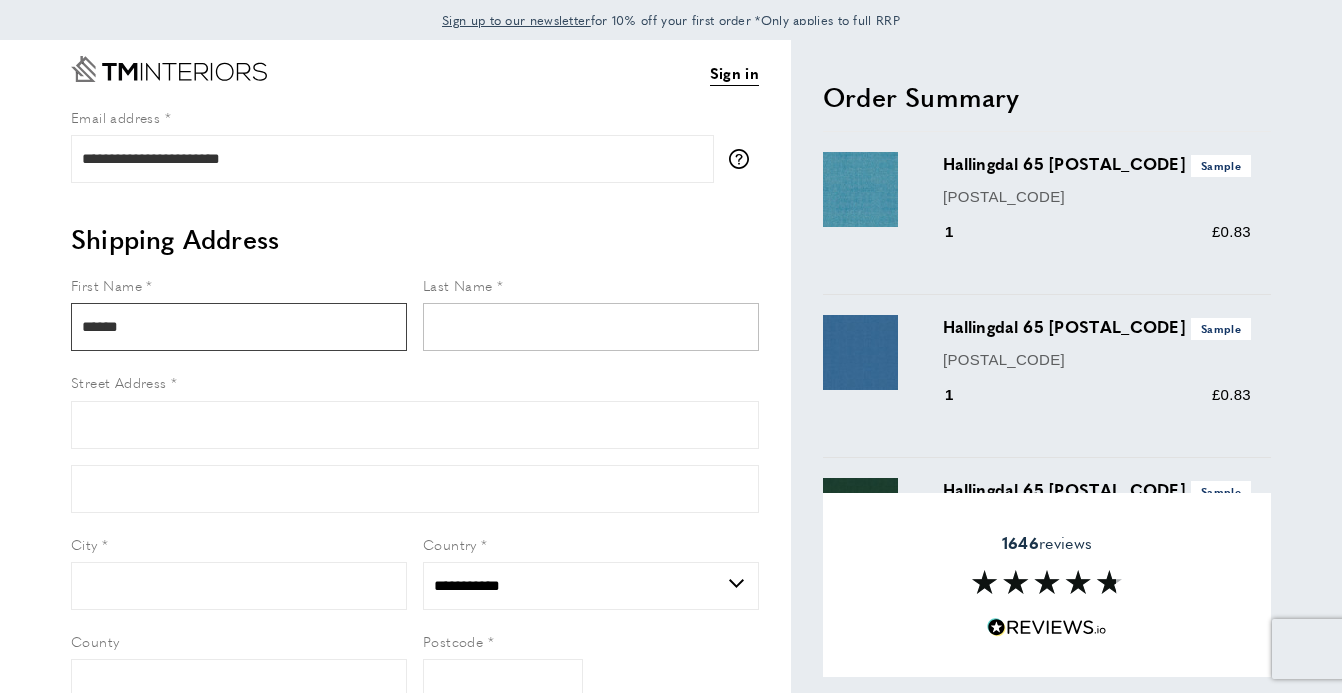 type on "******" 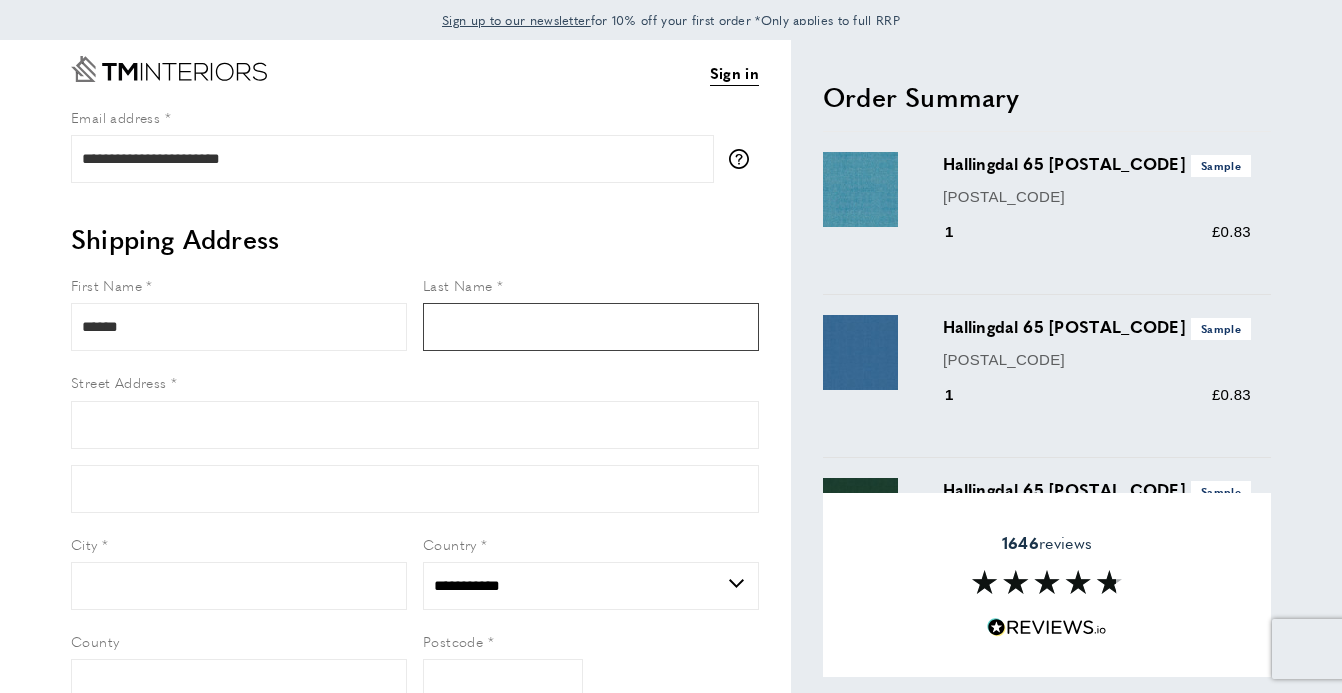 click on "Last Name" at bounding box center (591, 327) 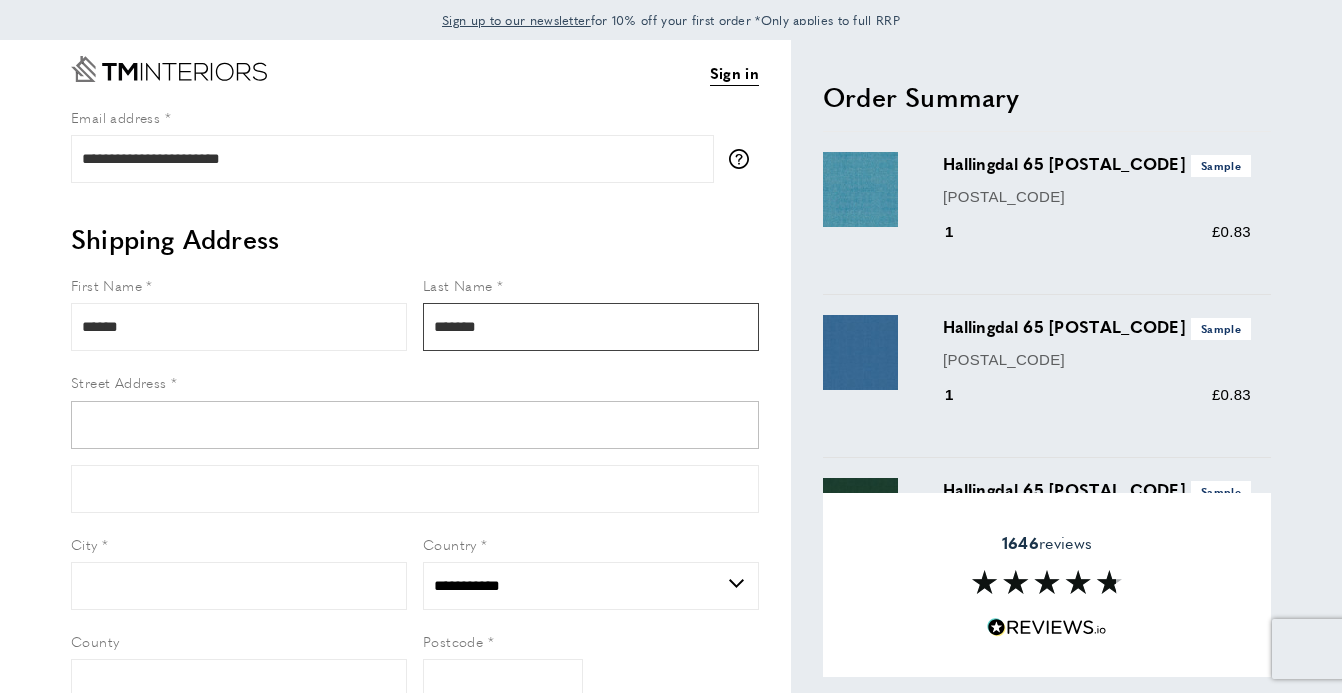 type on "*******" 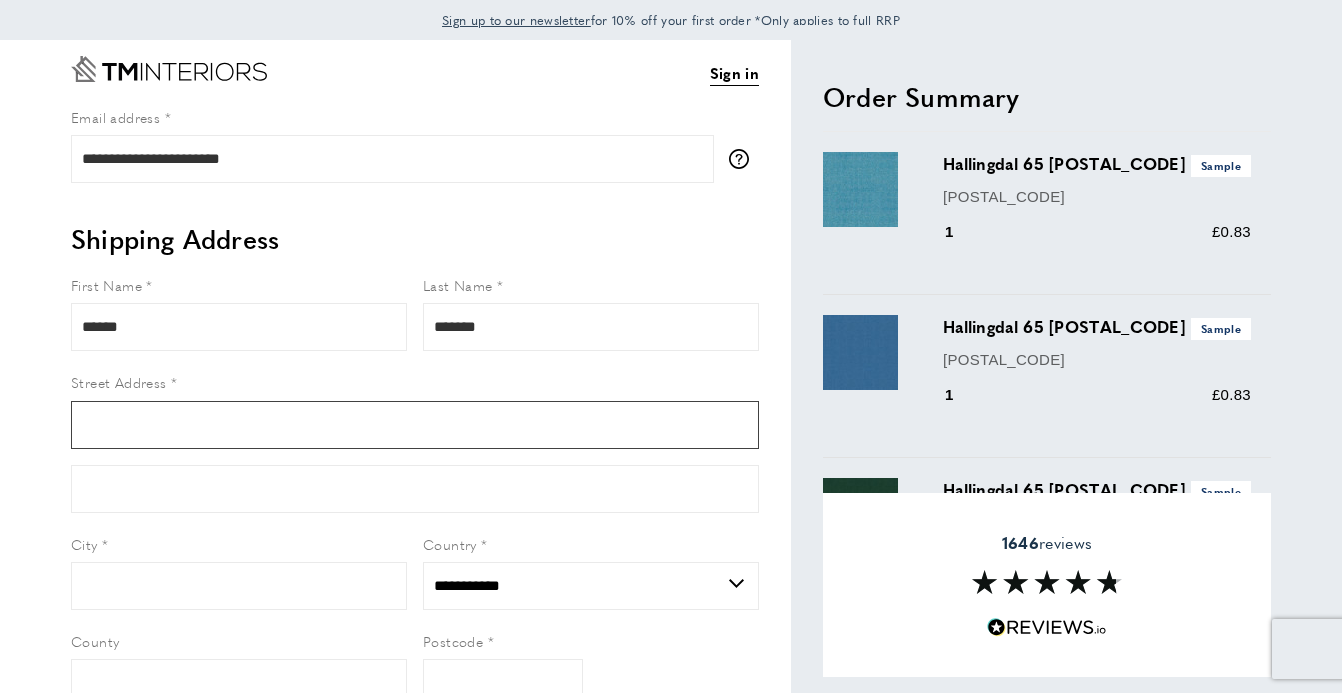 click on "Street Address" at bounding box center (415, 425) 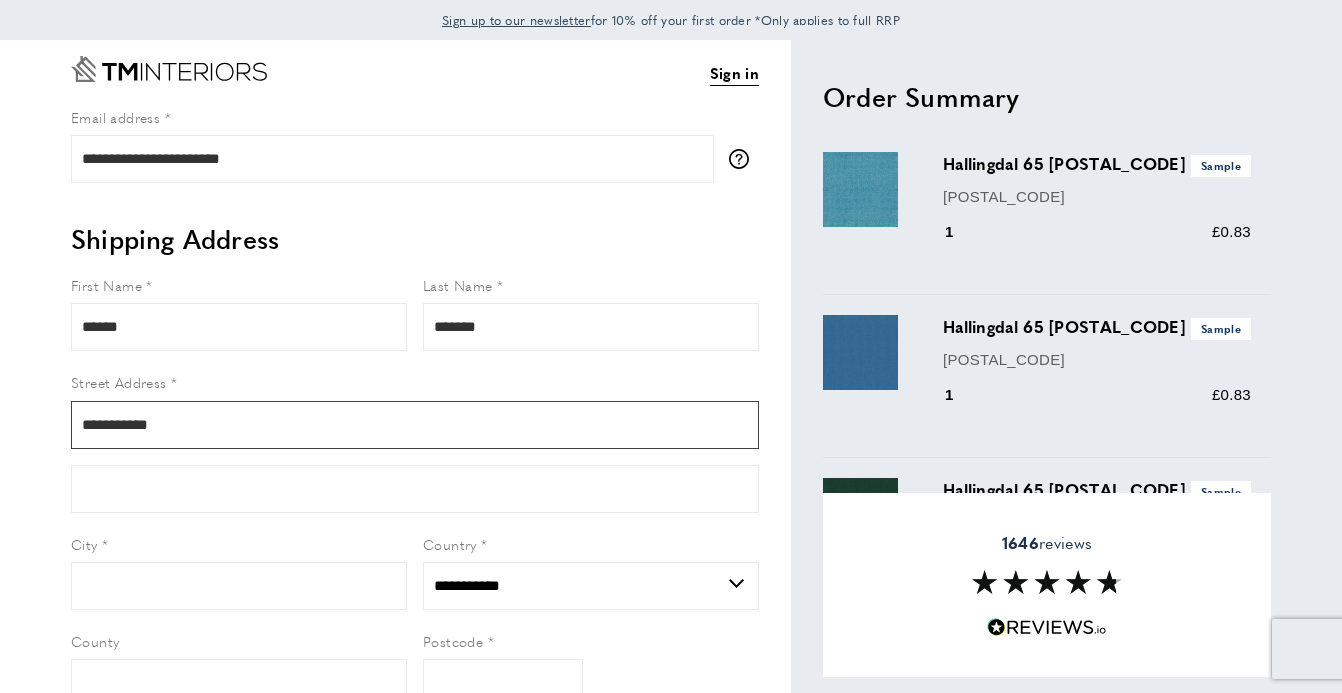click on "**********" at bounding box center (415, 425) 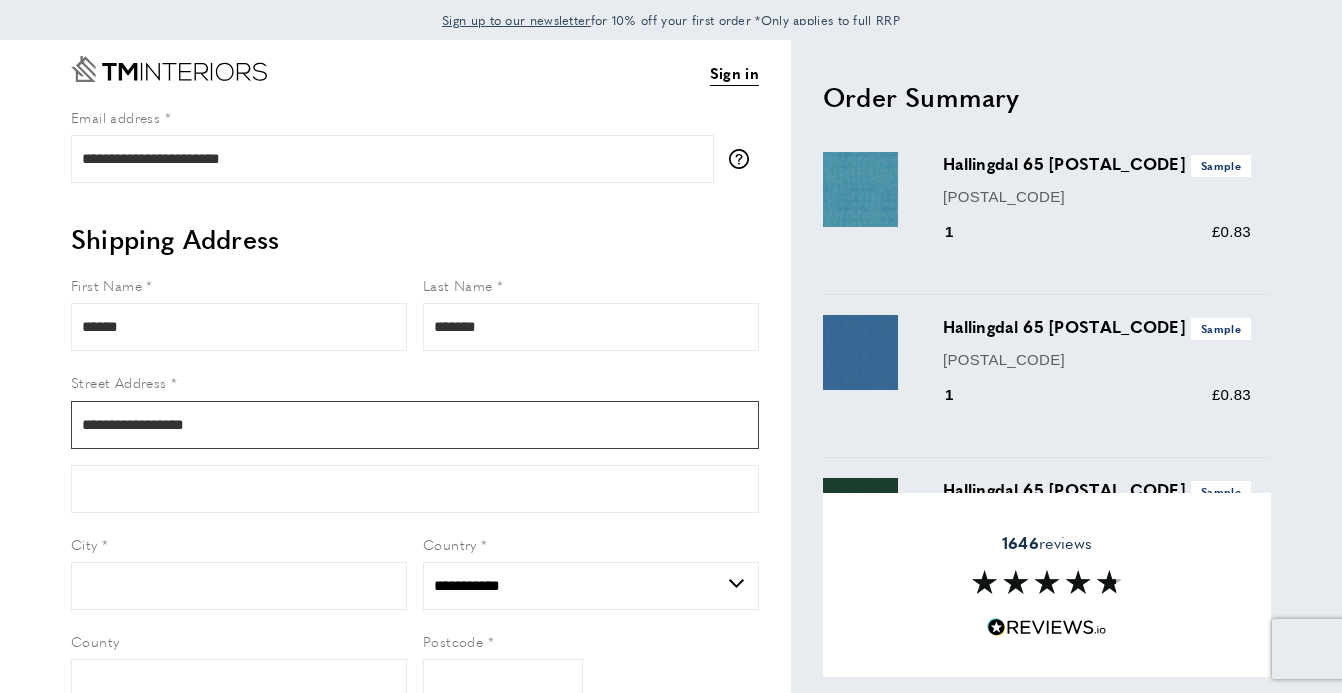 click on "**********" at bounding box center (415, 425) 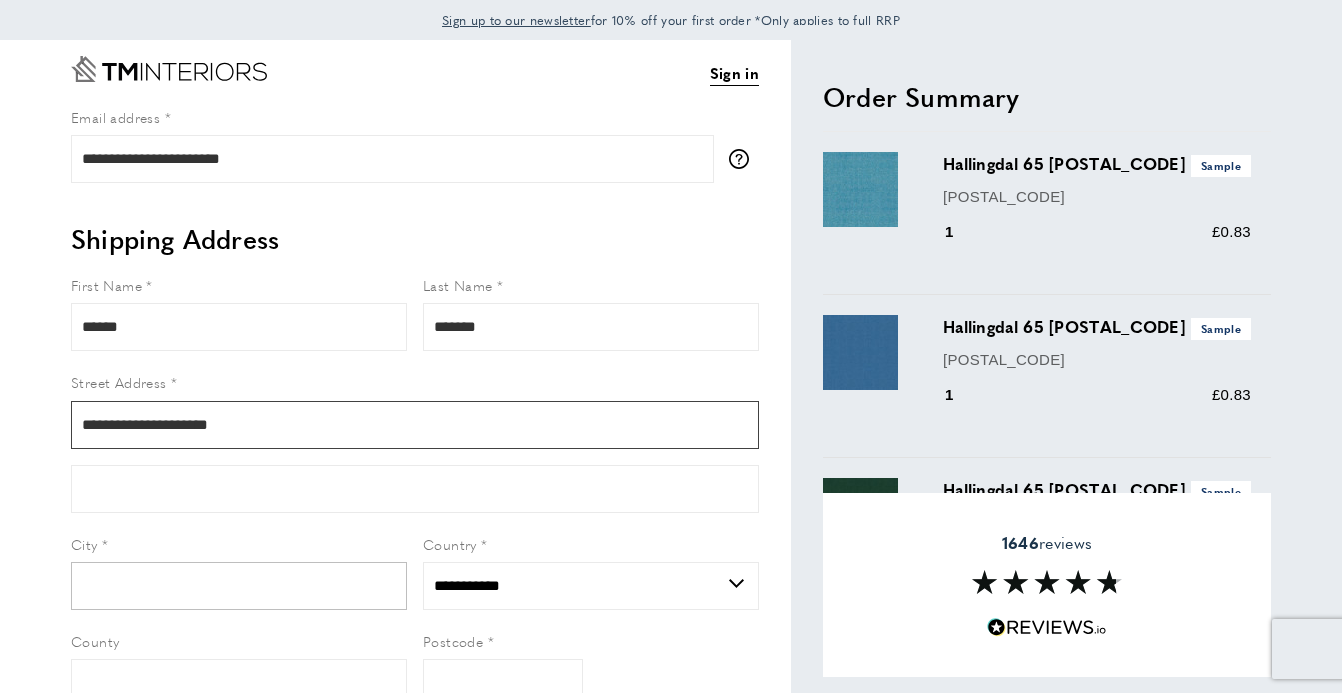 type on "**********" 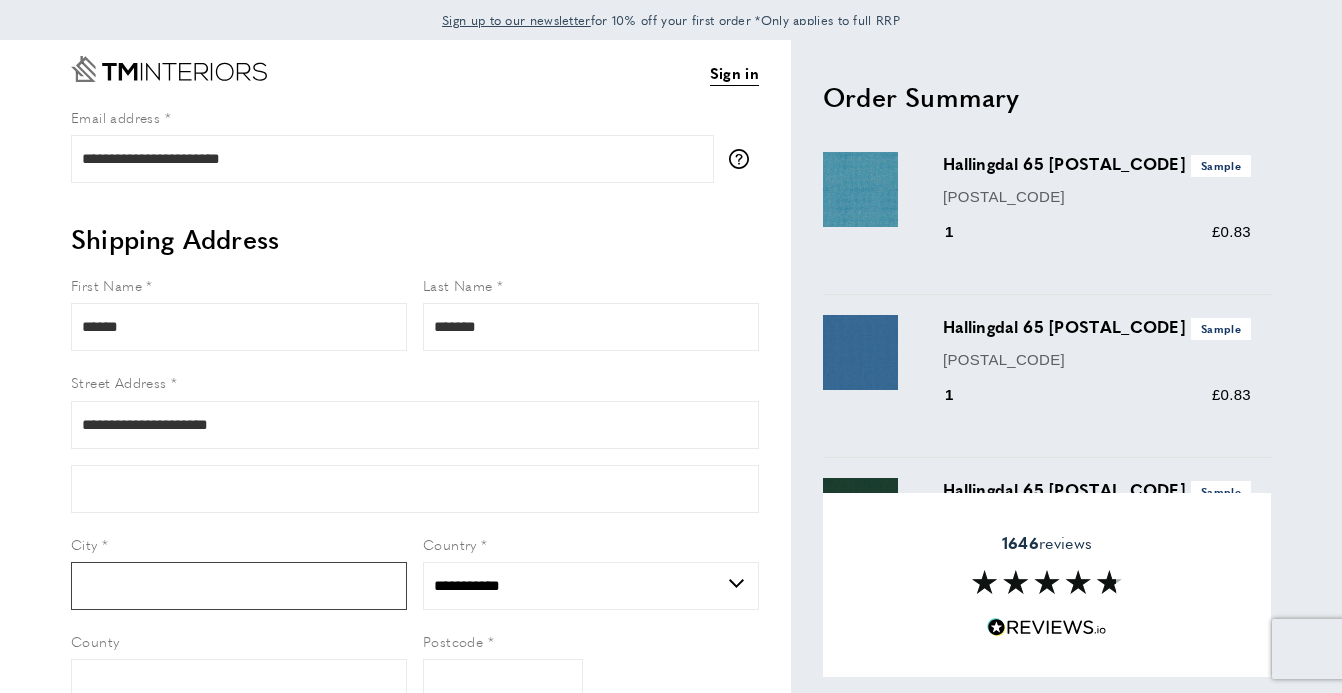 click on "City" at bounding box center (239, 586) 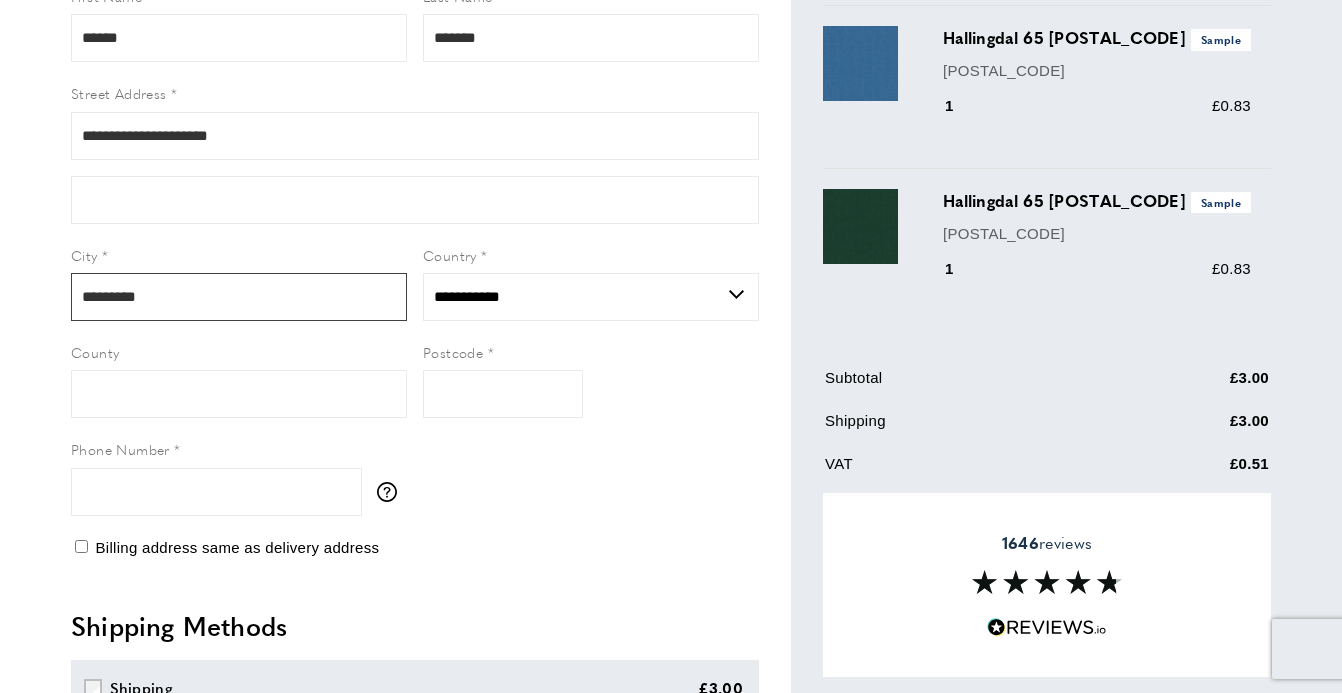 scroll, scrollTop: 328, scrollLeft: 0, axis: vertical 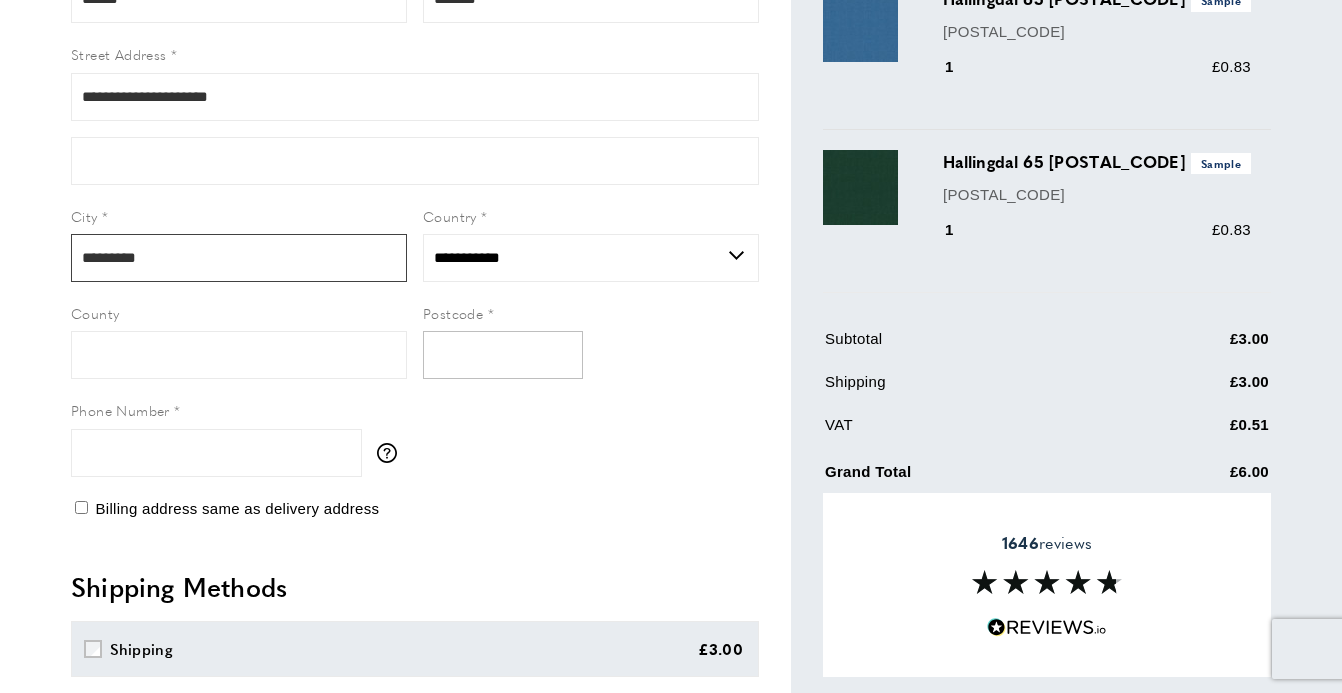 type on "*********" 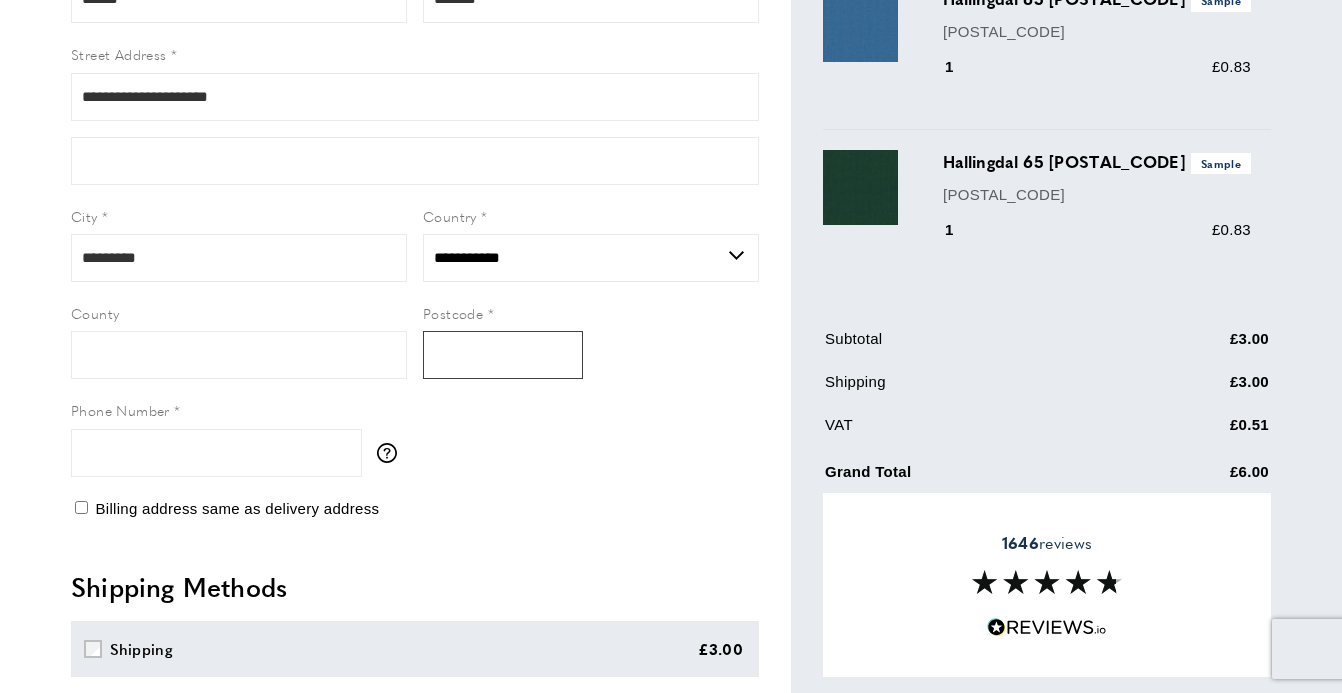 click on "Postcode" at bounding box center (503, 355) 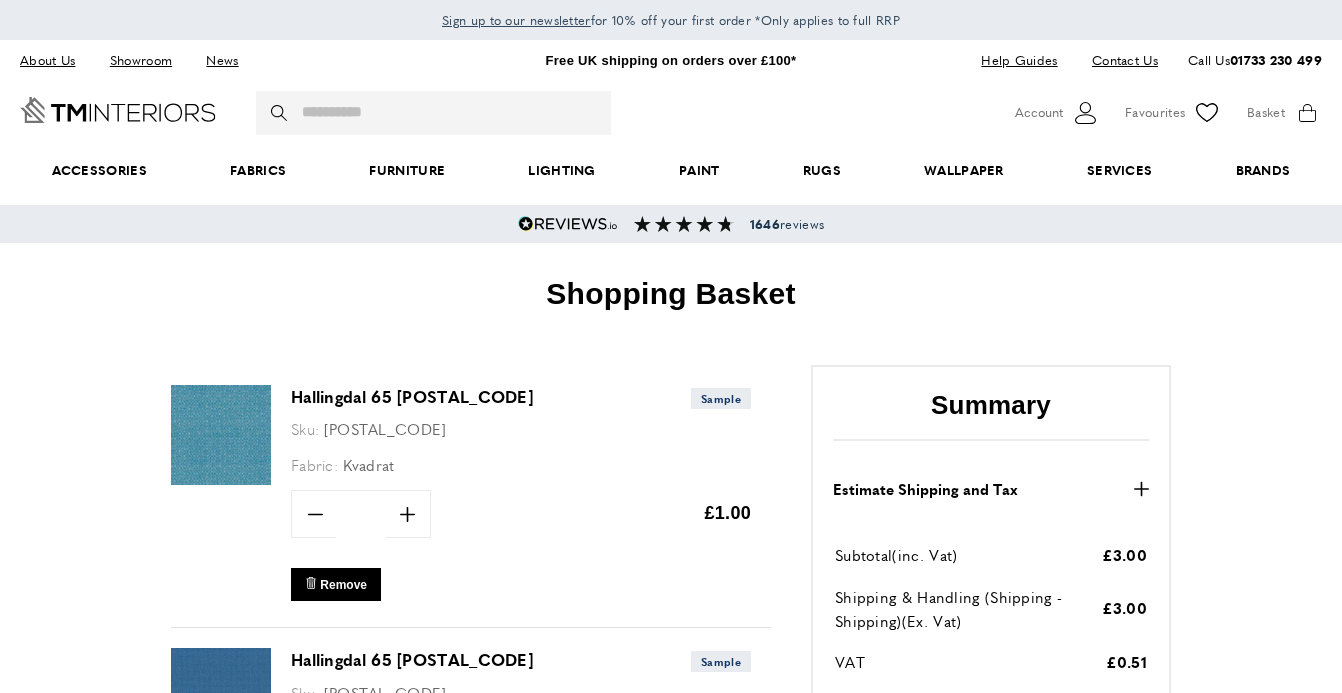 scroll, scrollTop: 0, scrollLeft: 0, axis: both 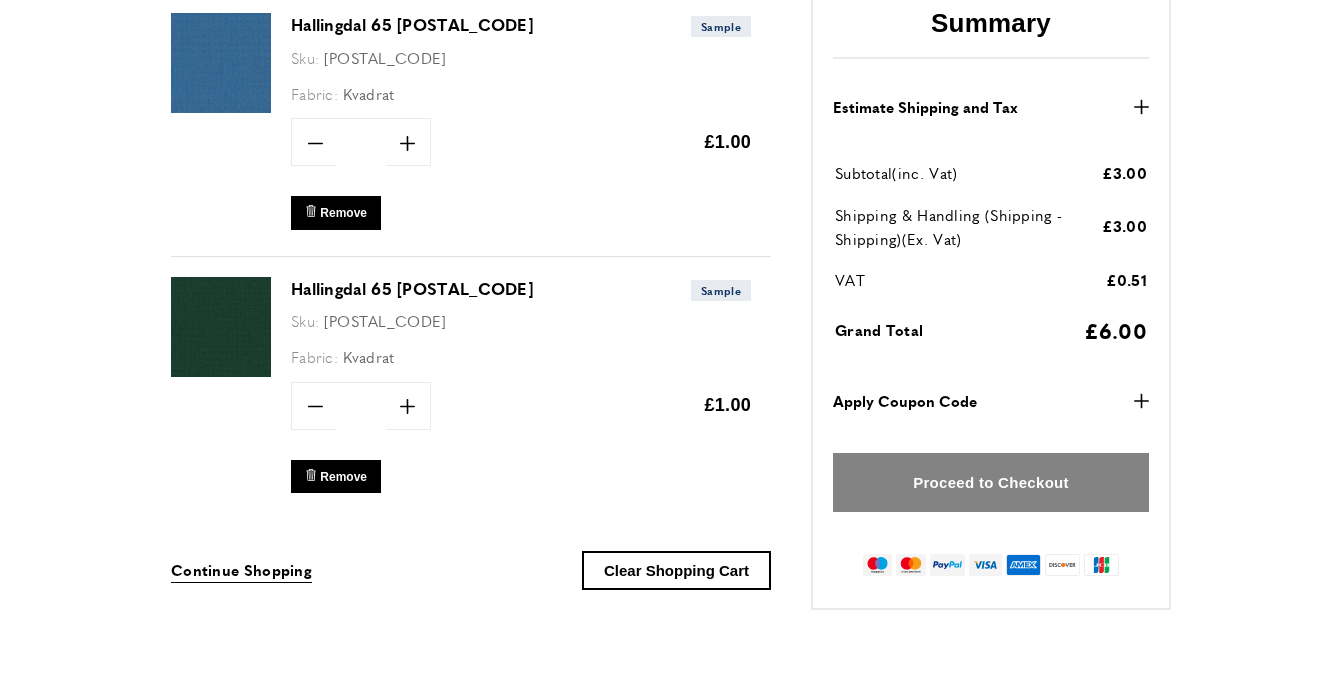 click on "Proceed to Checkout" at bounding box center [991, 482] 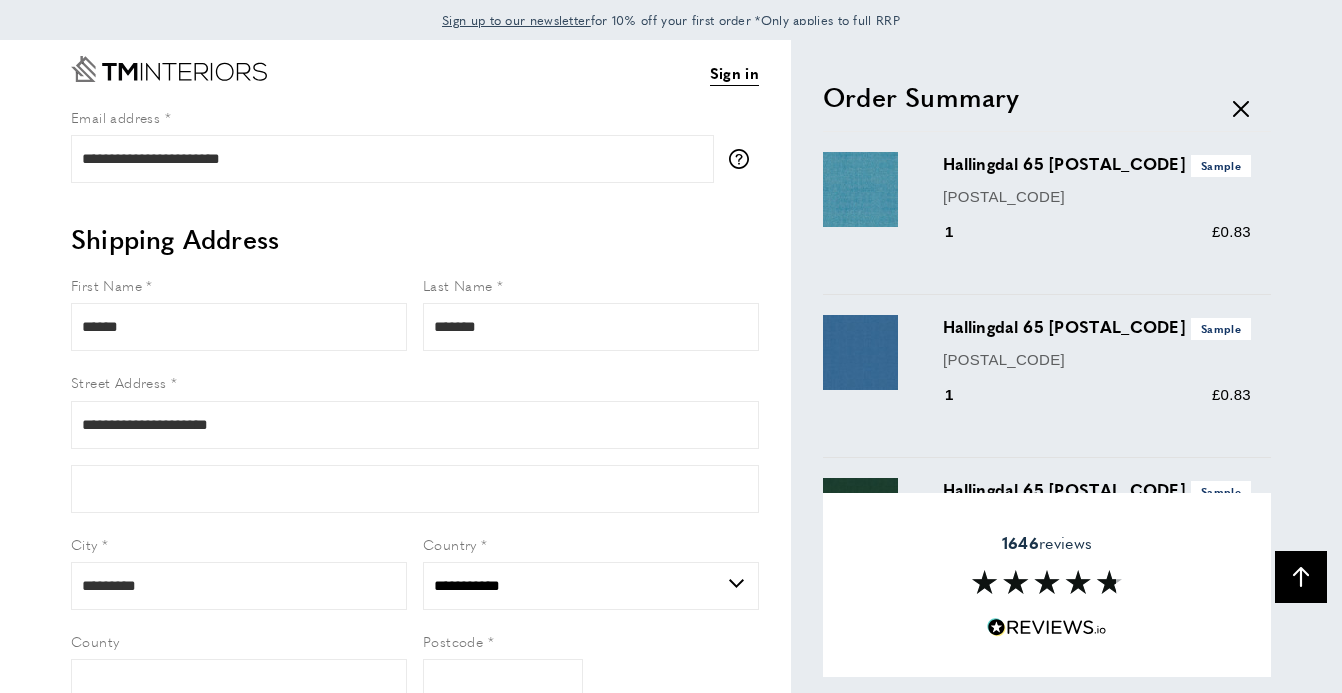 scroll, scrollTop: 0, scrollLeft: 0, axis: both 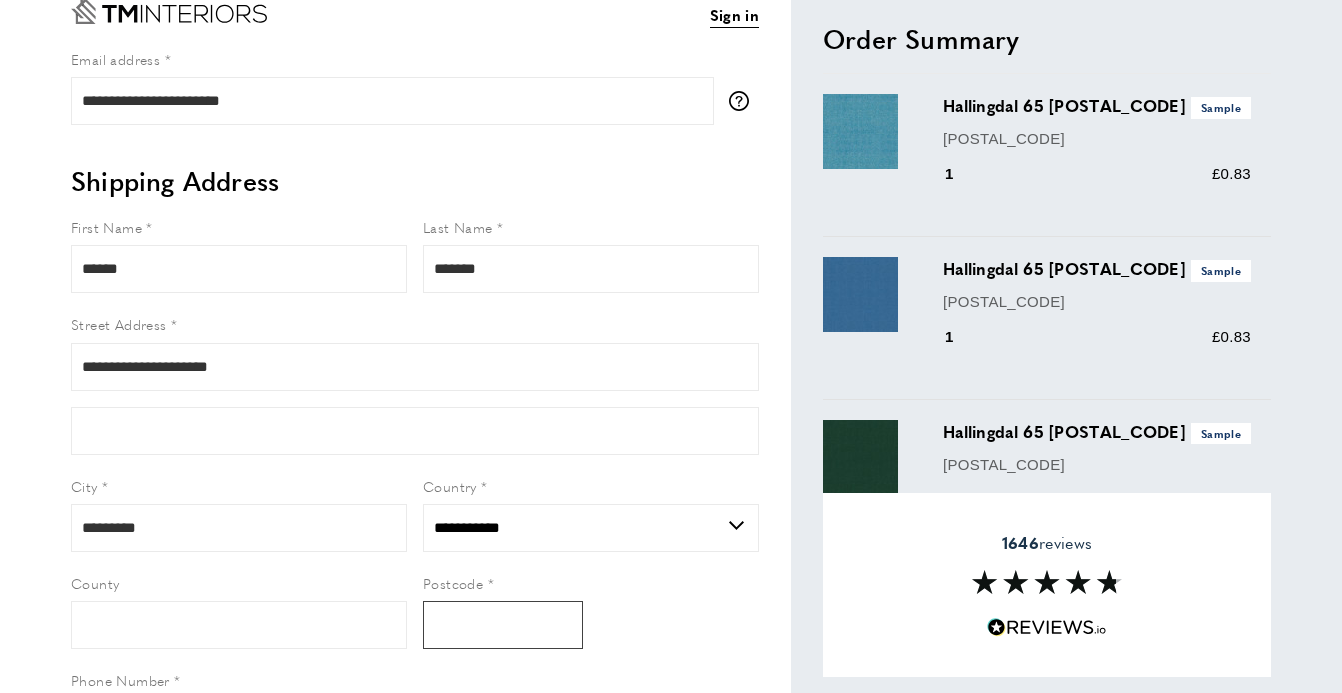 click on "Postcode" at bounding box center [503, 625] 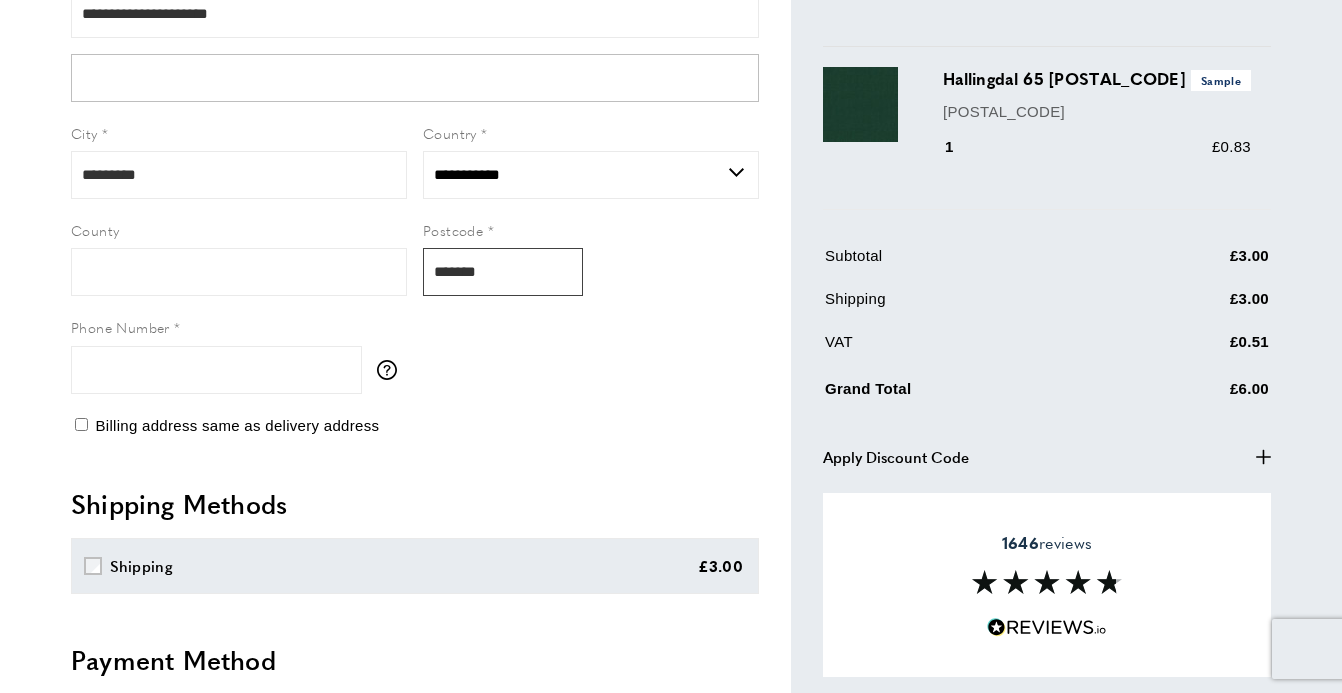 scroll, scrollTop: 433, scrollLeft: 0, axis: vertical 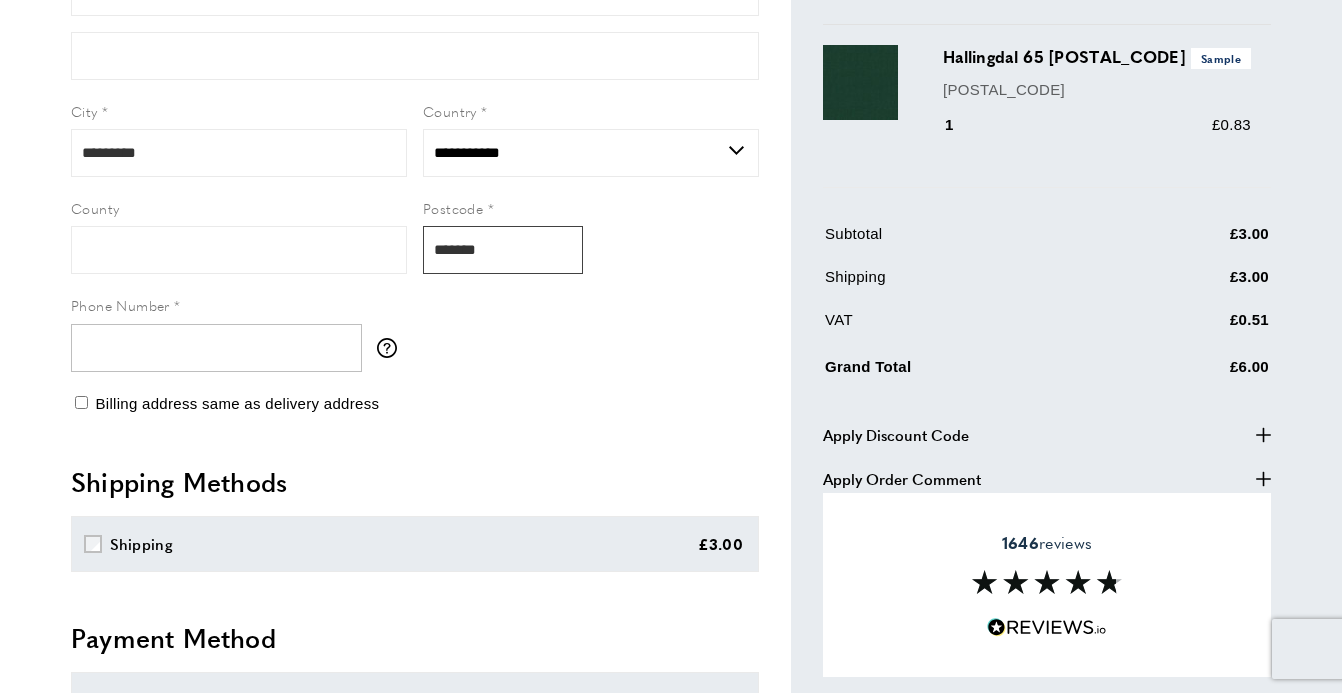 type on "*******" 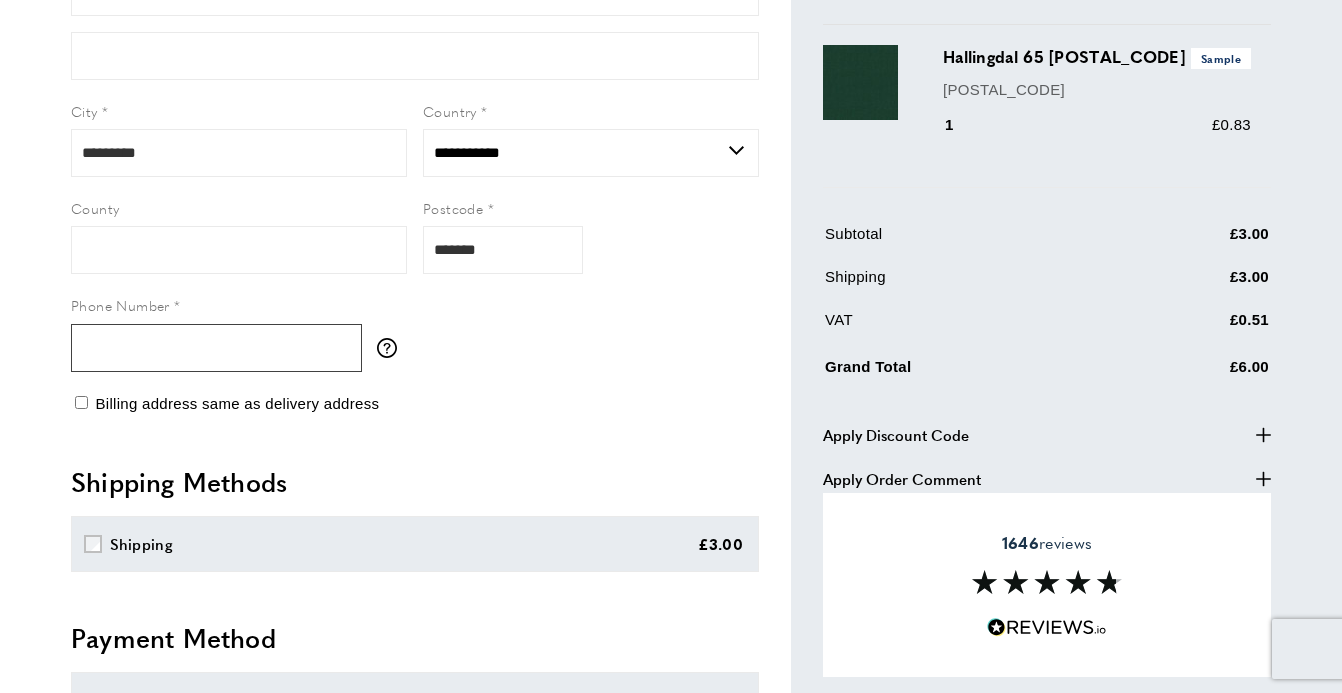 click on "Phone Number" at bounding box center (216, 348) 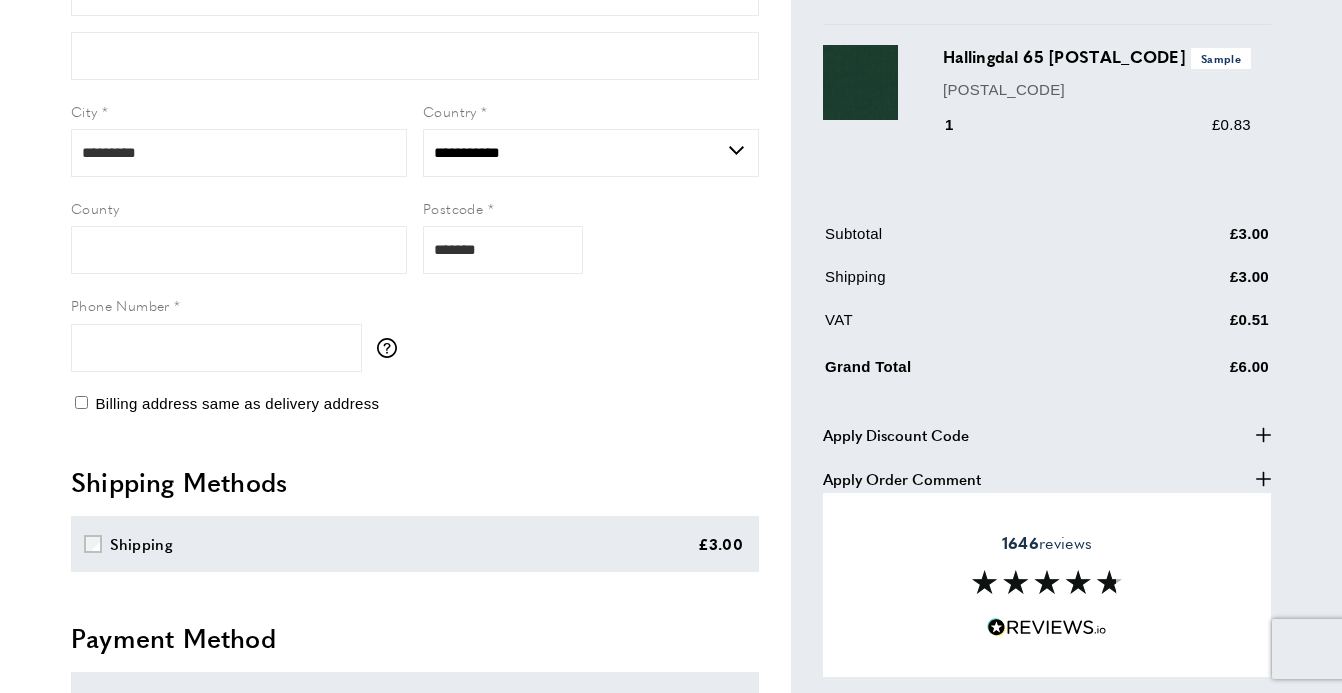 click on "Billing address same as delivery address" at bounding box center (415, 404) 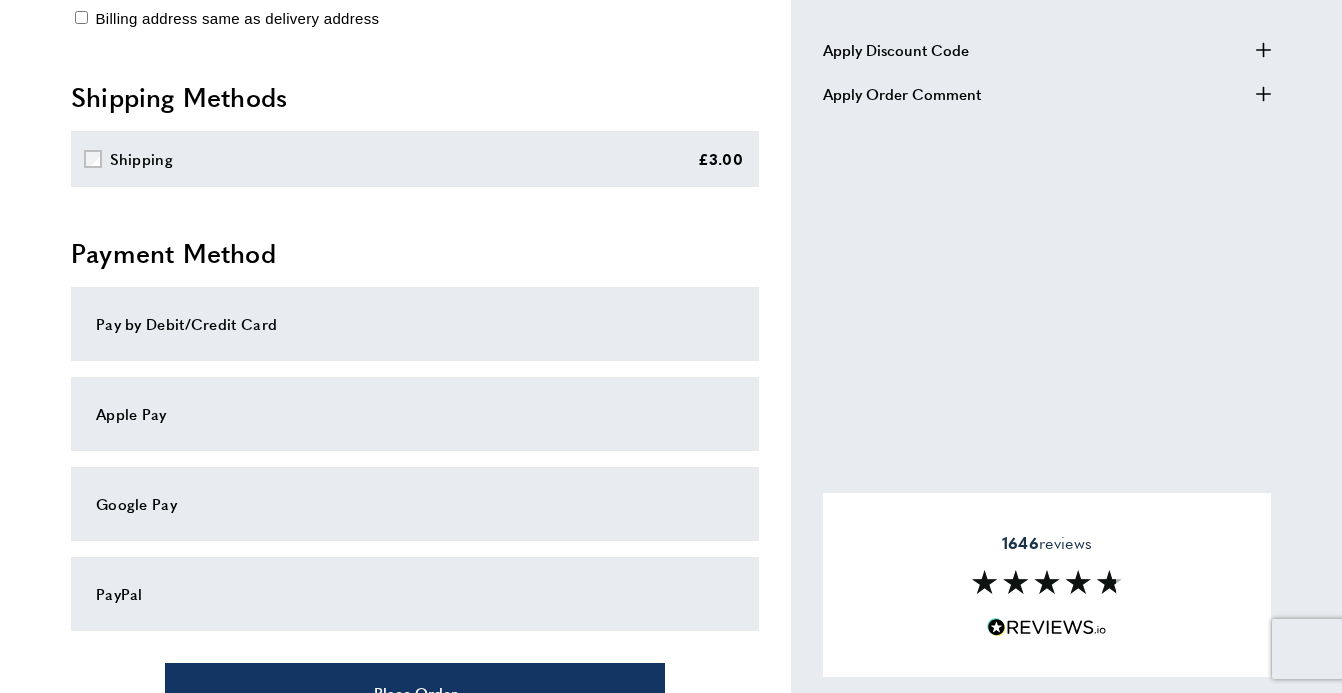 scroll, scrollTop: 883, scrollLeft: 0, axis: vertical 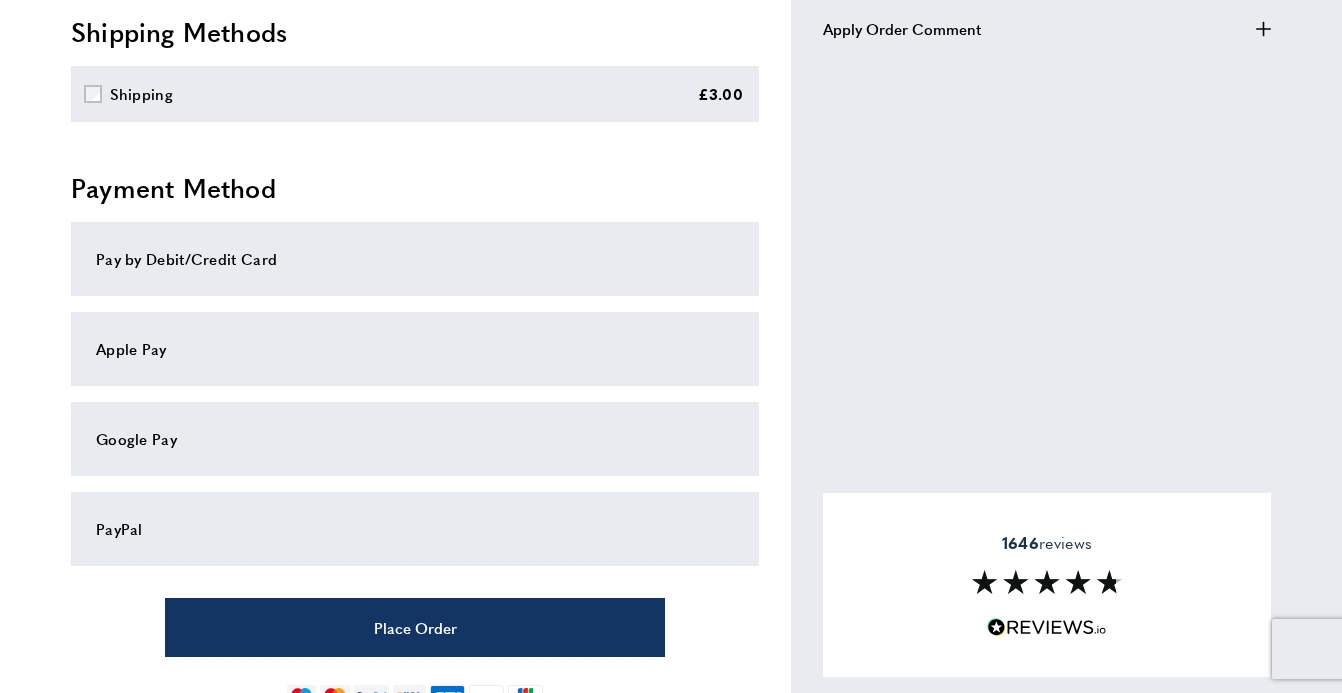 click on "Apple Pay" at bounding box center (415, 349) 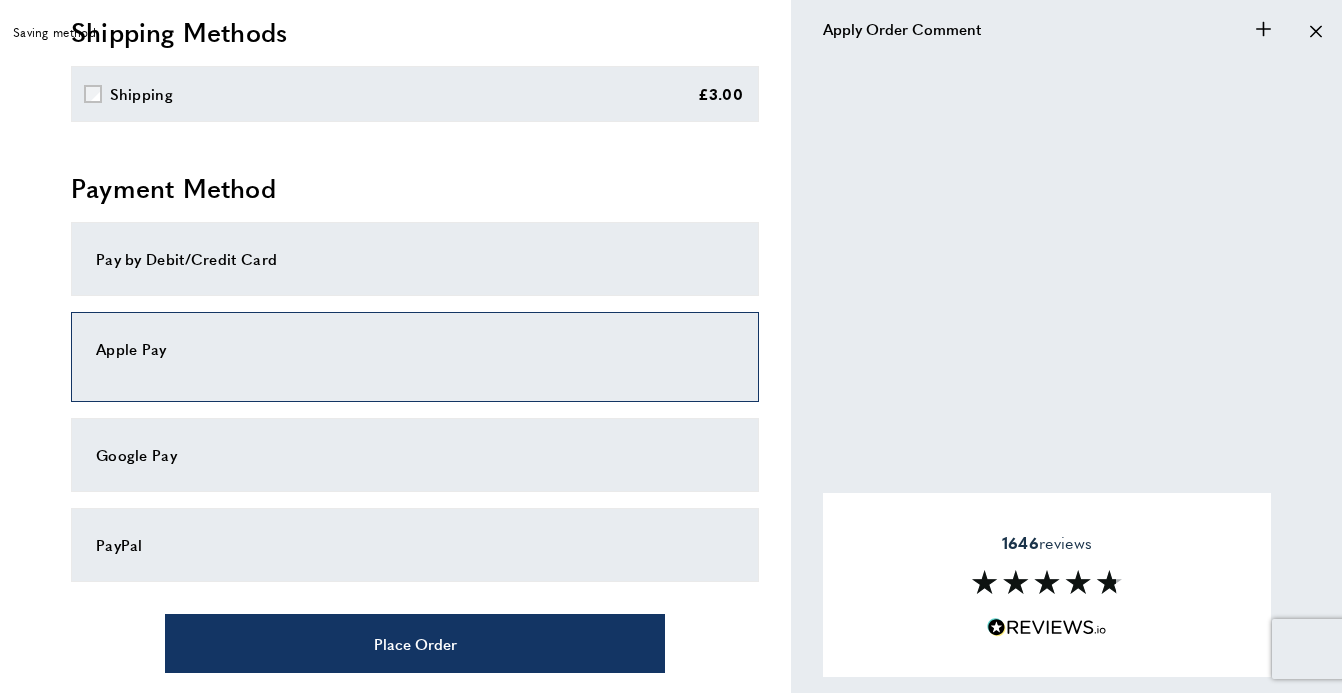 click on "Pay by Debit/Credit Card" at bounding box center [415, 259] 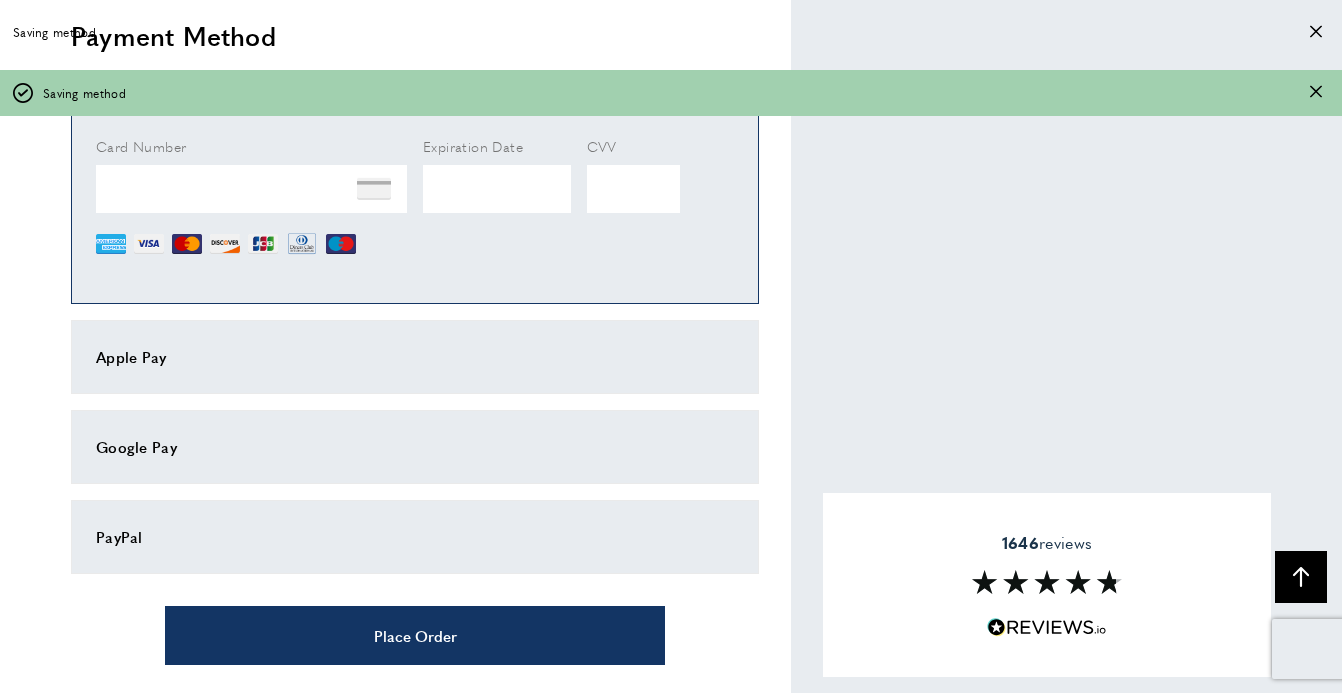 scroll, scrollTop: 1007, scrollLeft: 0, axis: vertical 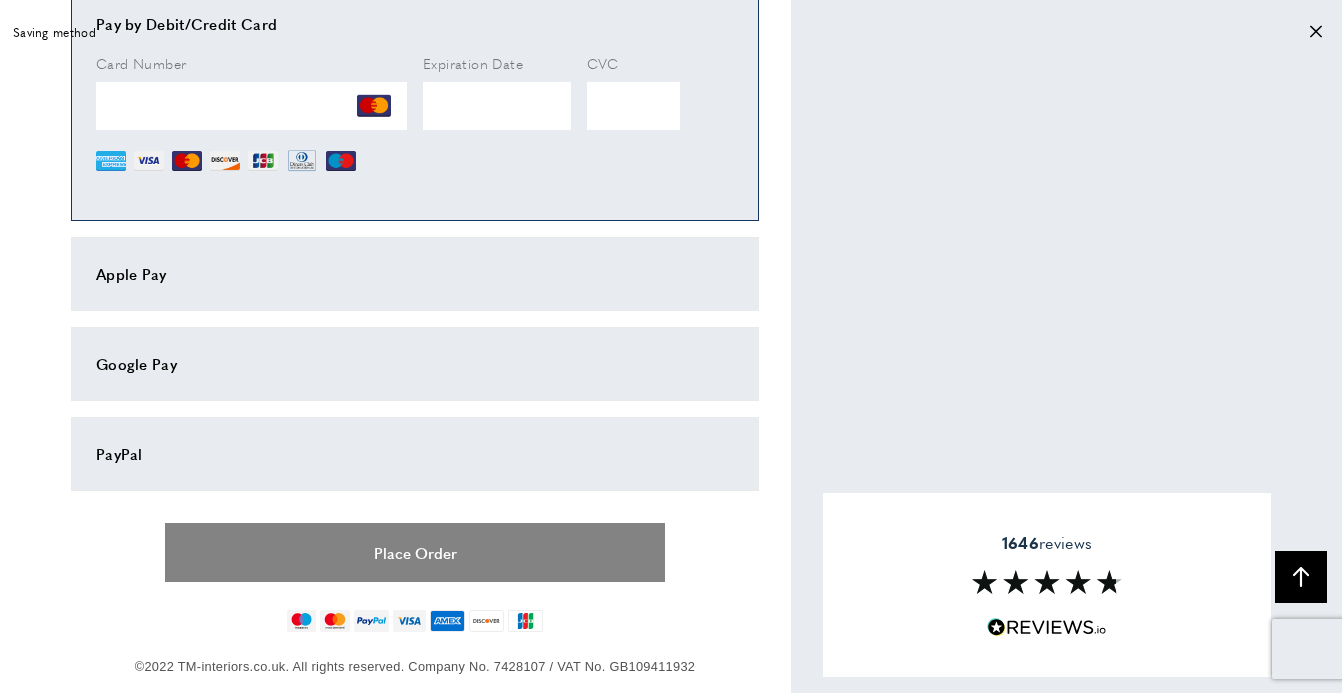 click on "Place Order" at bounding box center (415, 552) 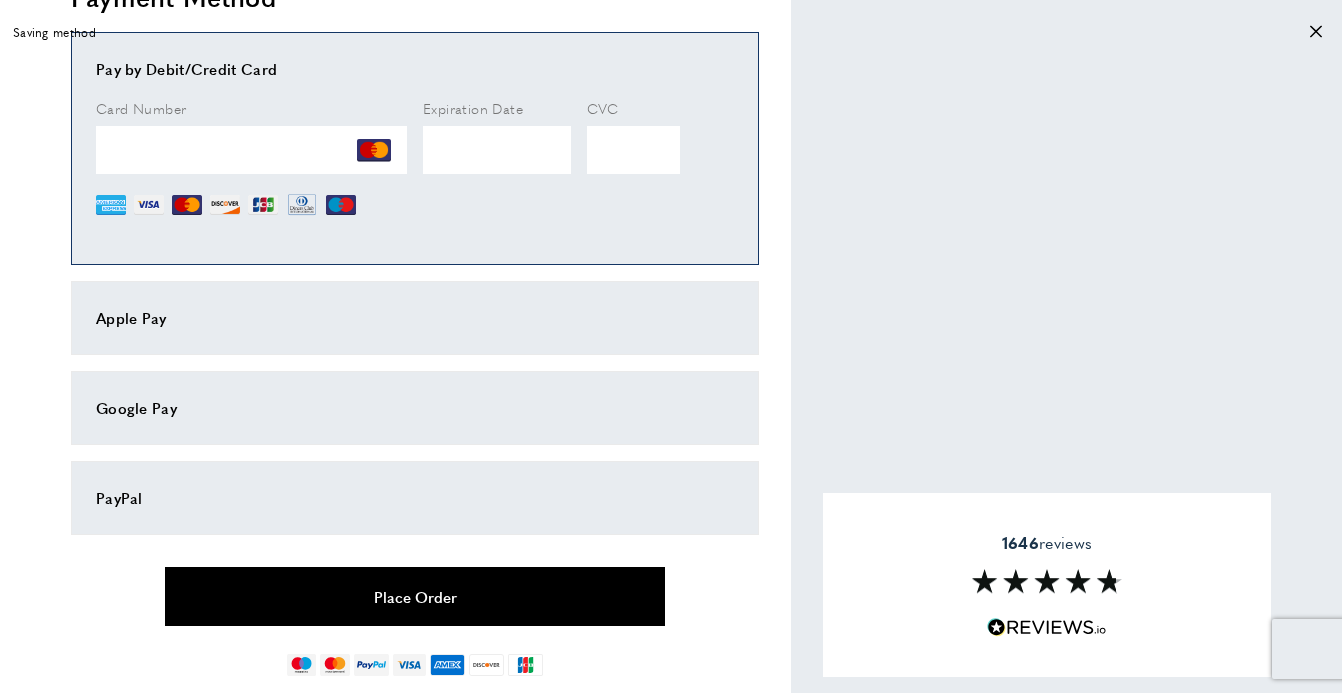 scroll, scrollTop: 434, scrollLeft: 0, axis: vertical 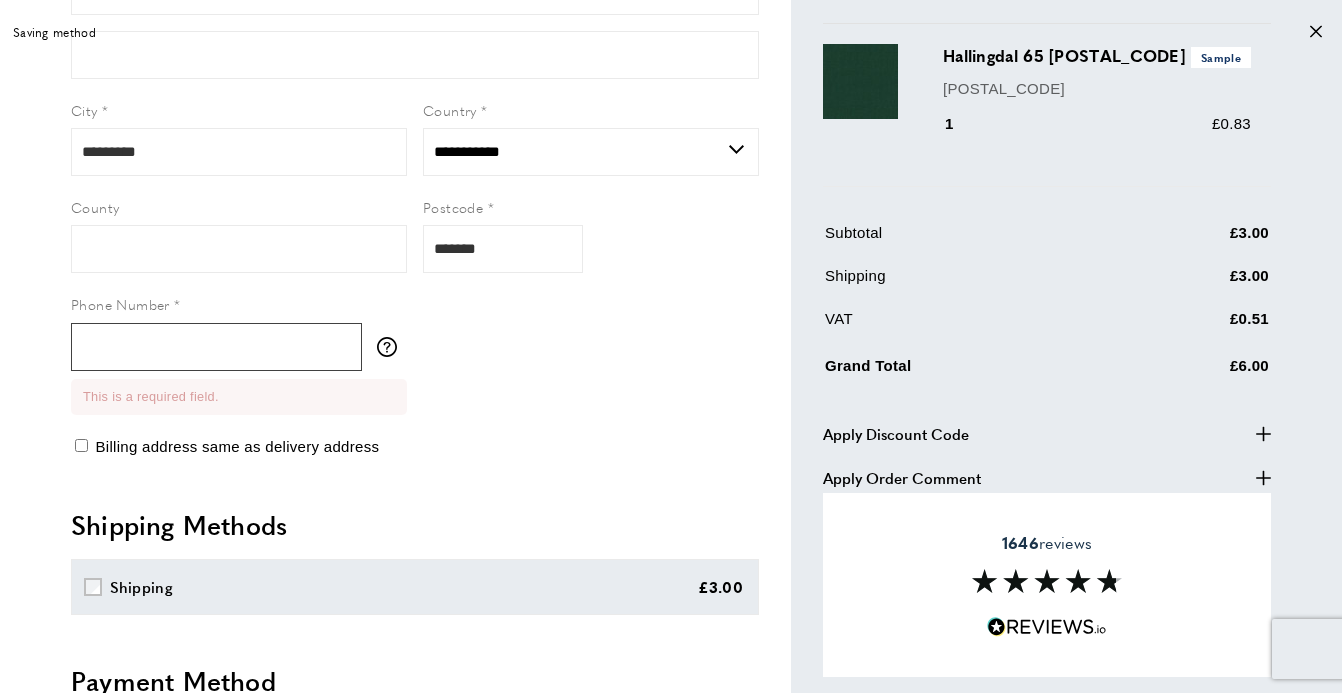 click on "Phone Number" at bounding box center (216, 347) 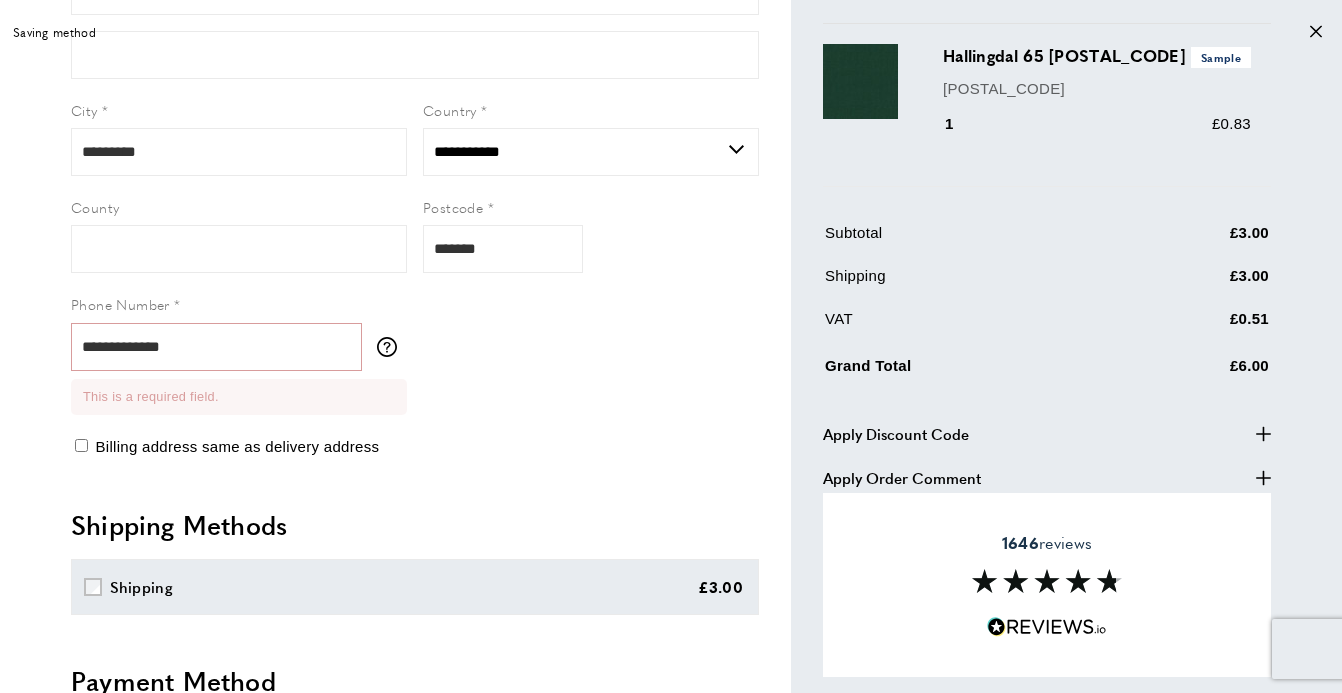 type on "*****" 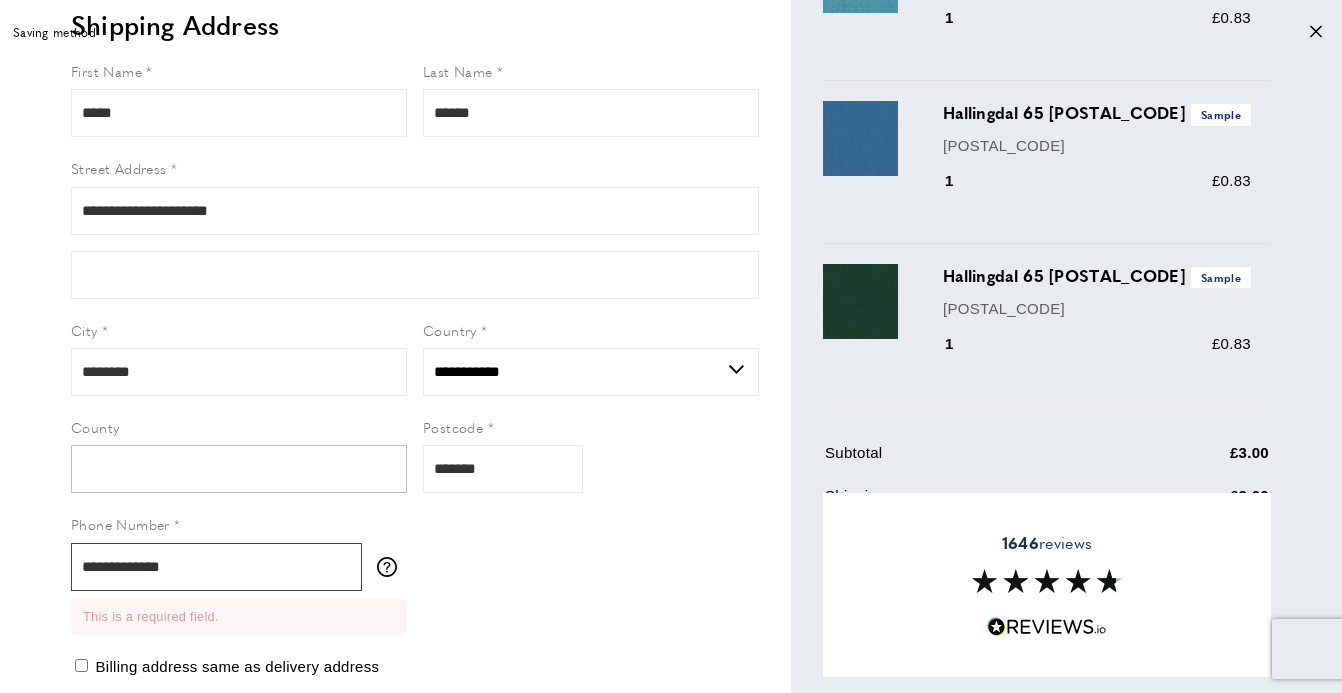 scroll, scrollTop: 201, scrollLeft: 0, axis: vertical 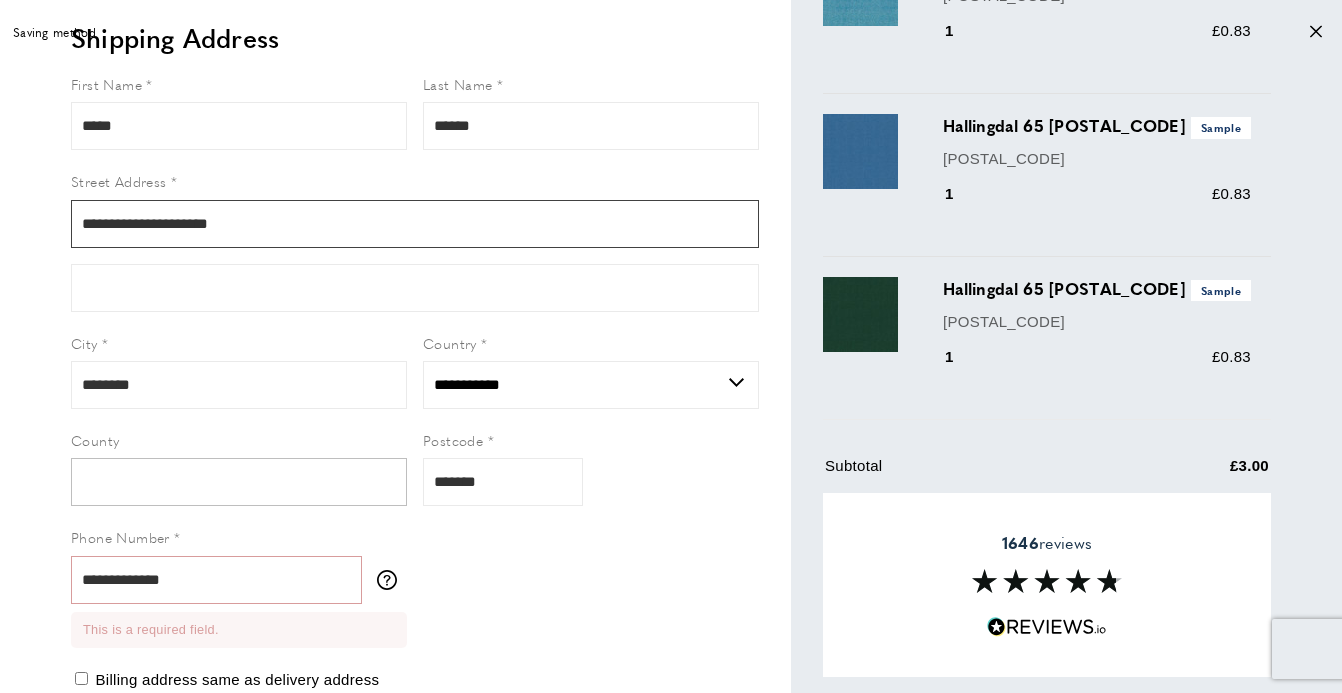click on "**********" at bounding box center [415, 224] 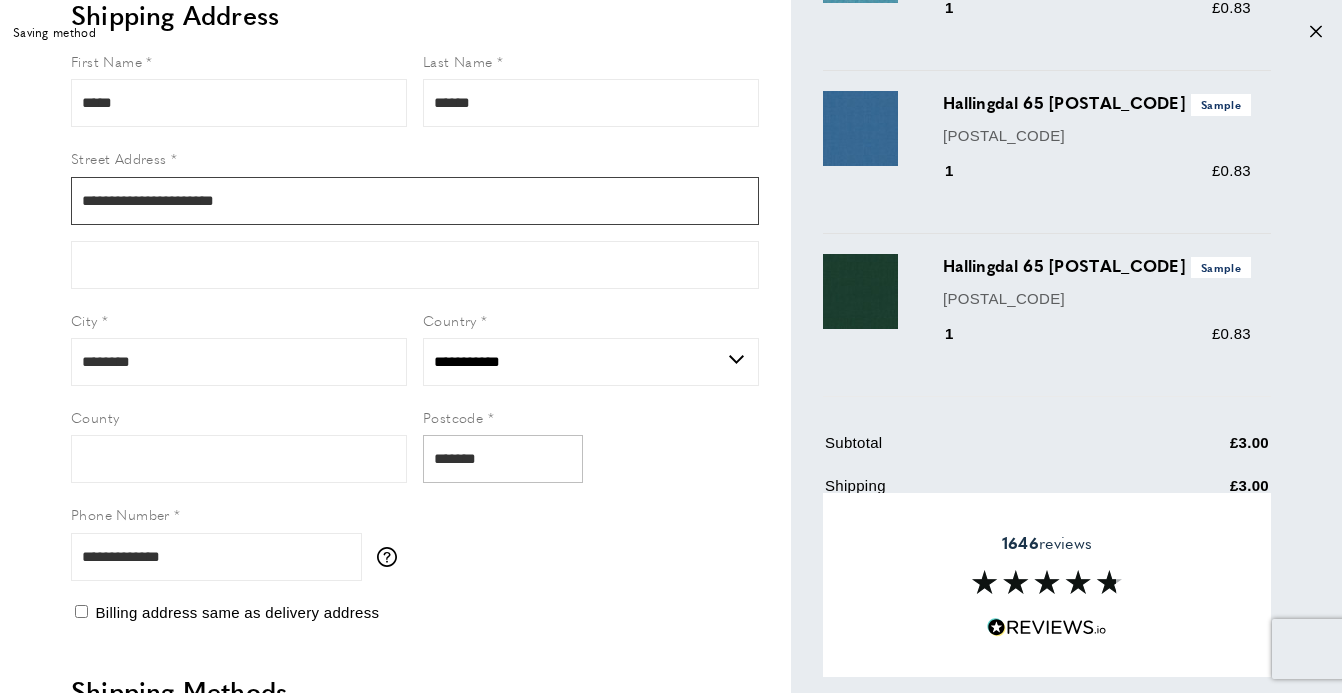 scroll, scrollTop: 226, scrollLeft: 0, axis: vertical 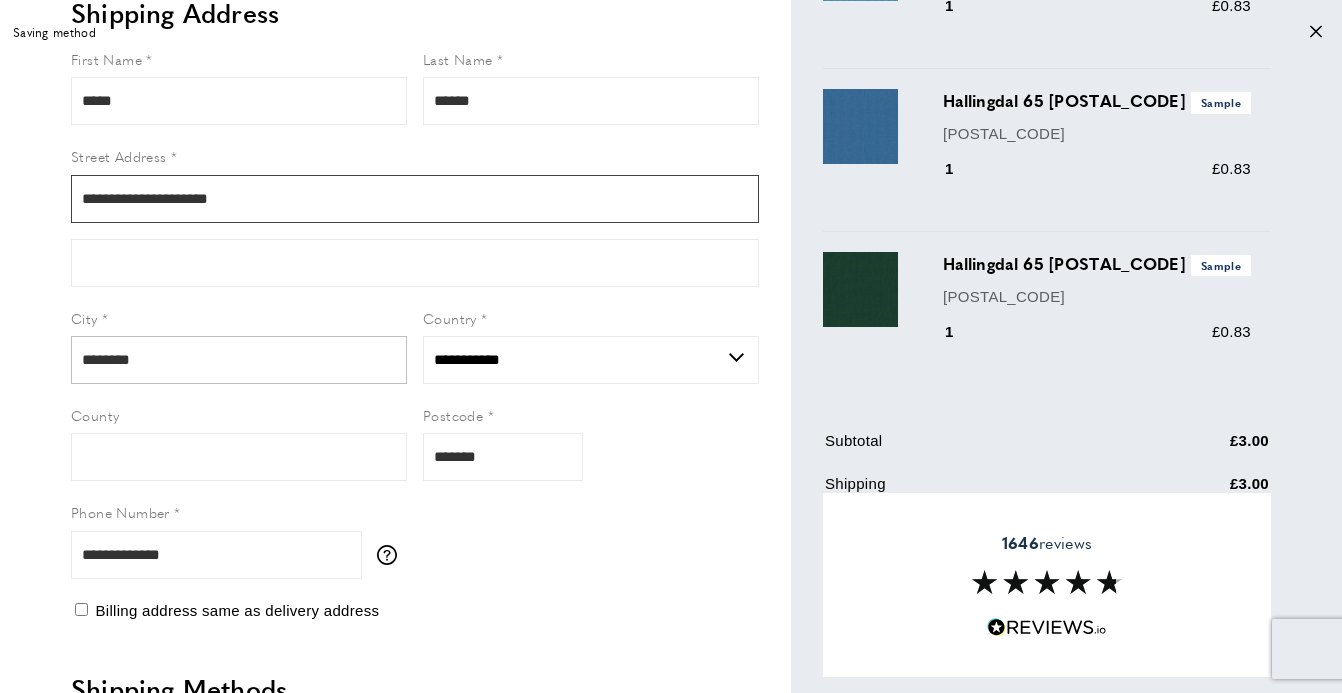 type on "**********" 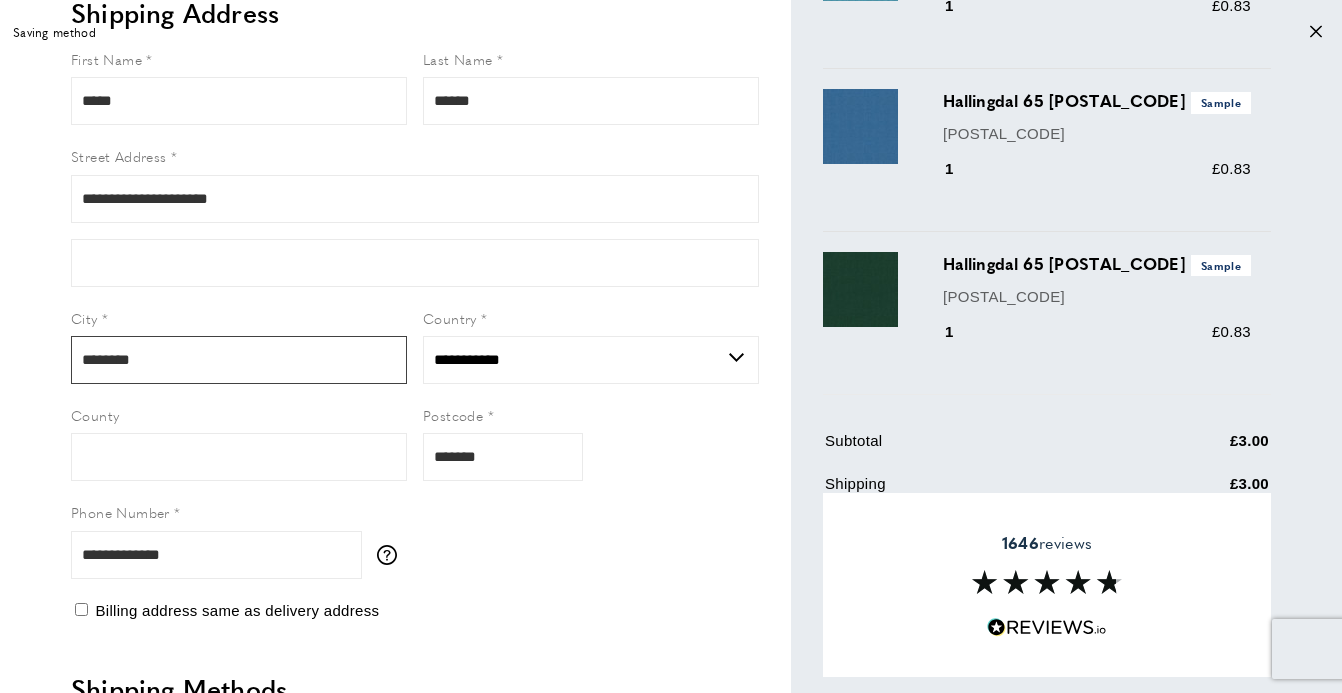 click on "********" at bounding box center [239, 360] 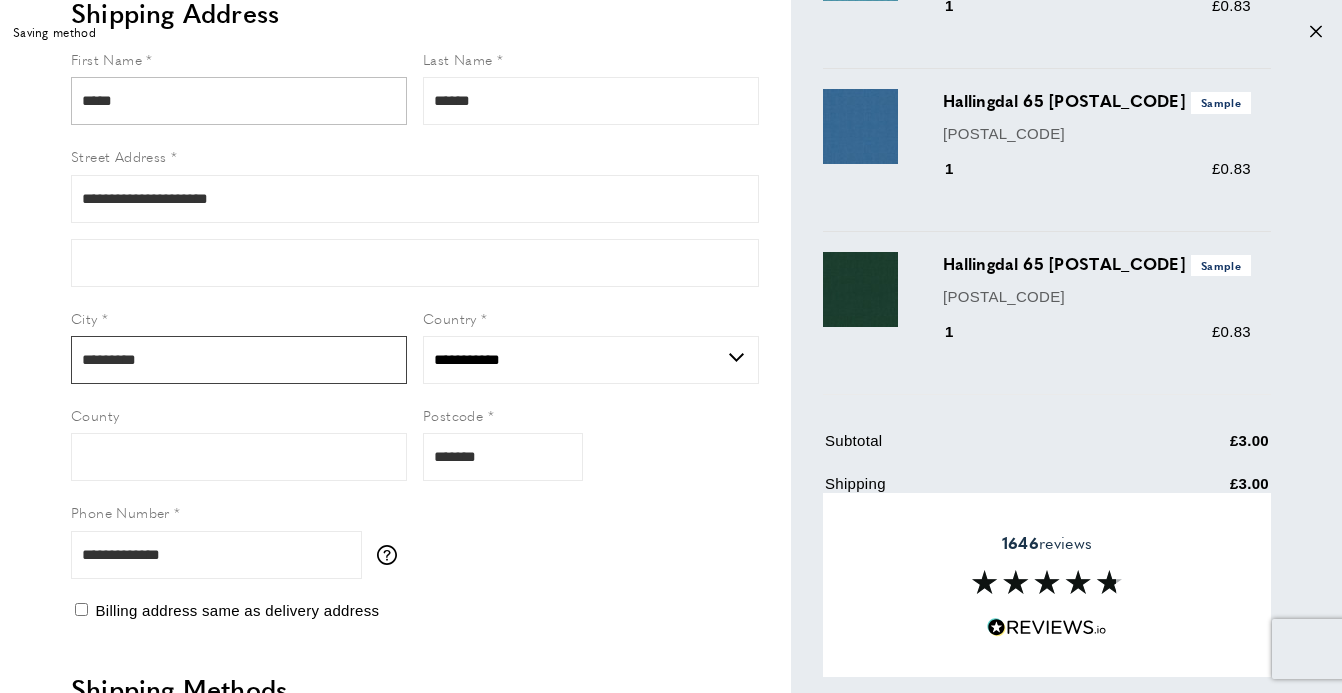 type on "*********" 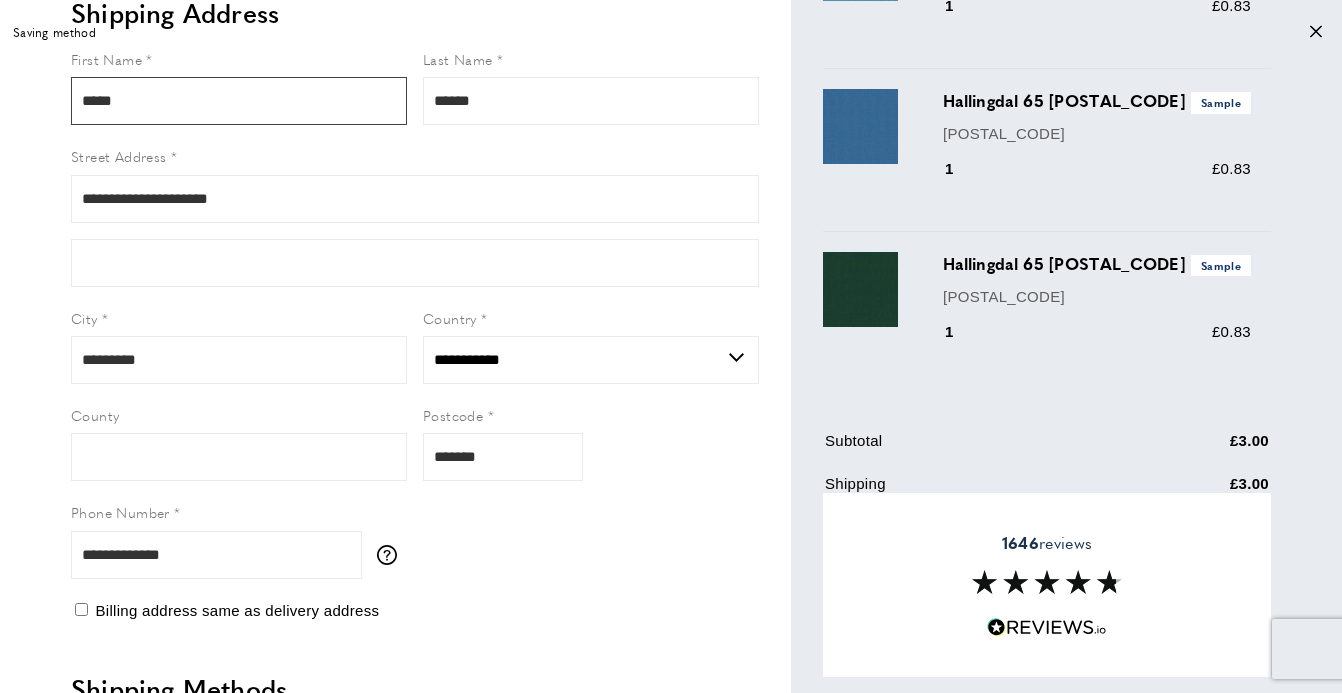 click on "*****" at bounding box center (239, 101) 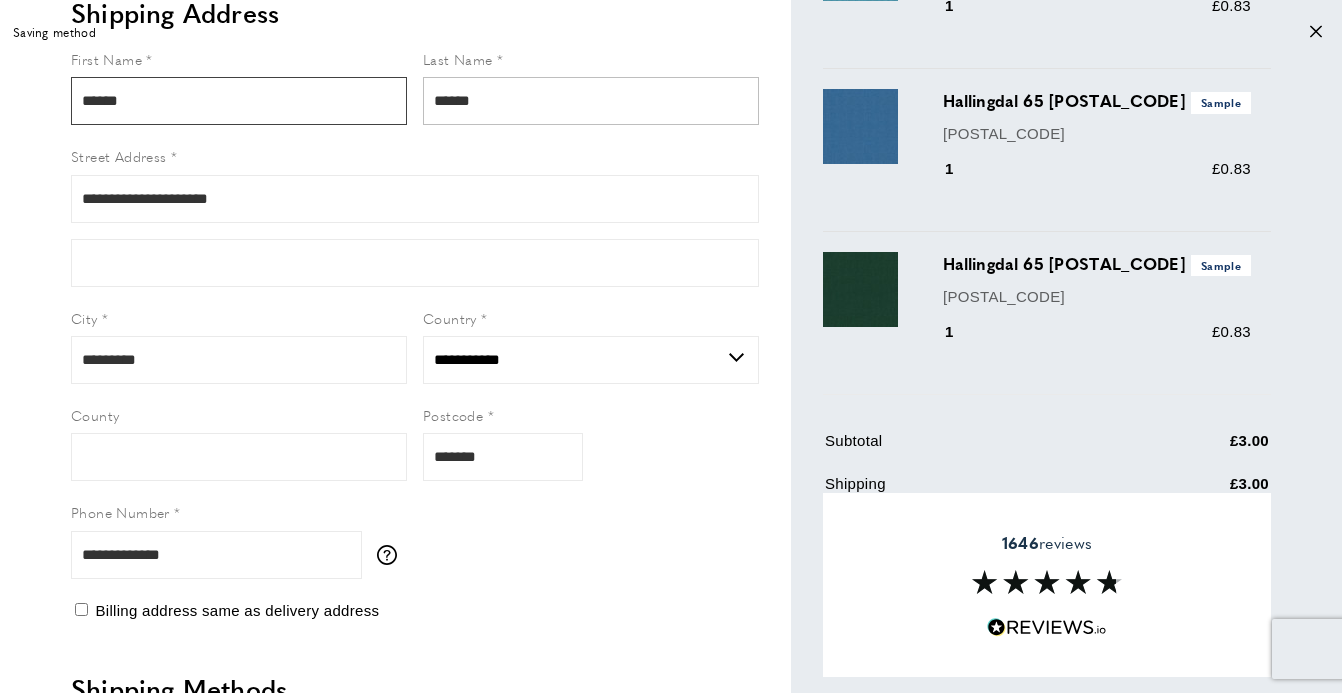 type on "******" 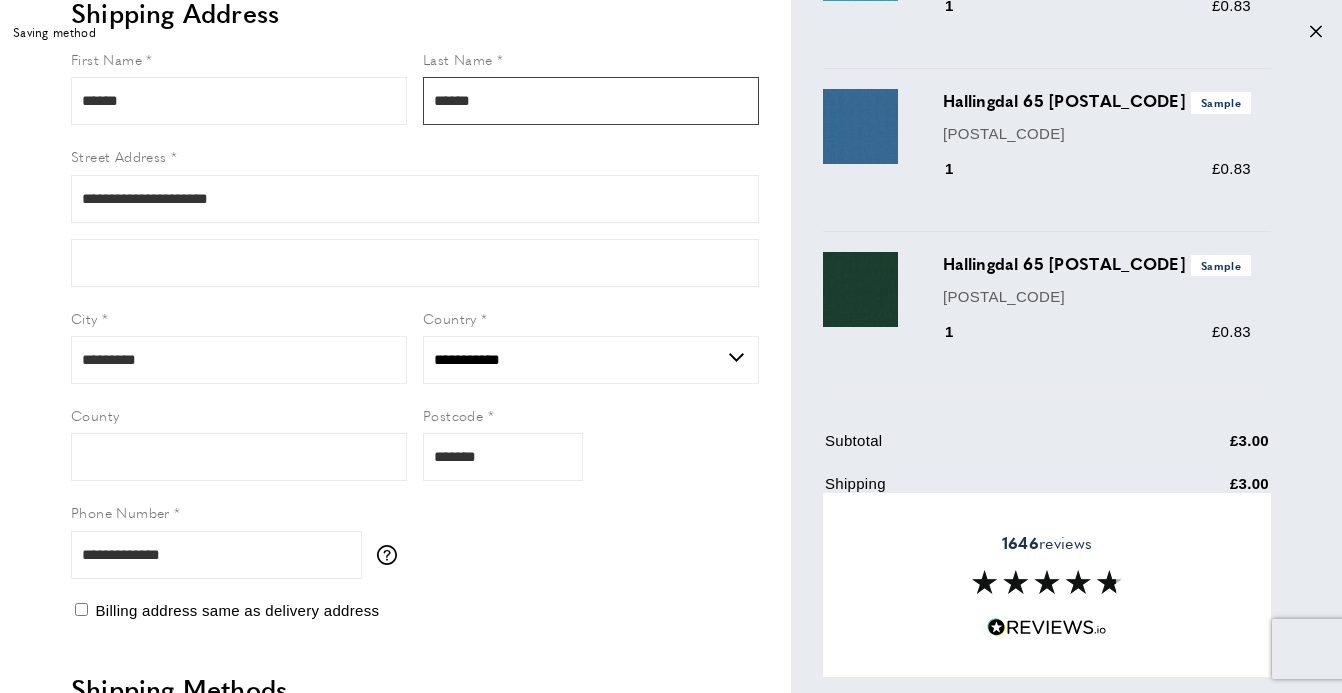 drag, startPoint x: 525, startPoint y: 94, endPoint x: 428, endPoint y: 89, distance: 97.128784 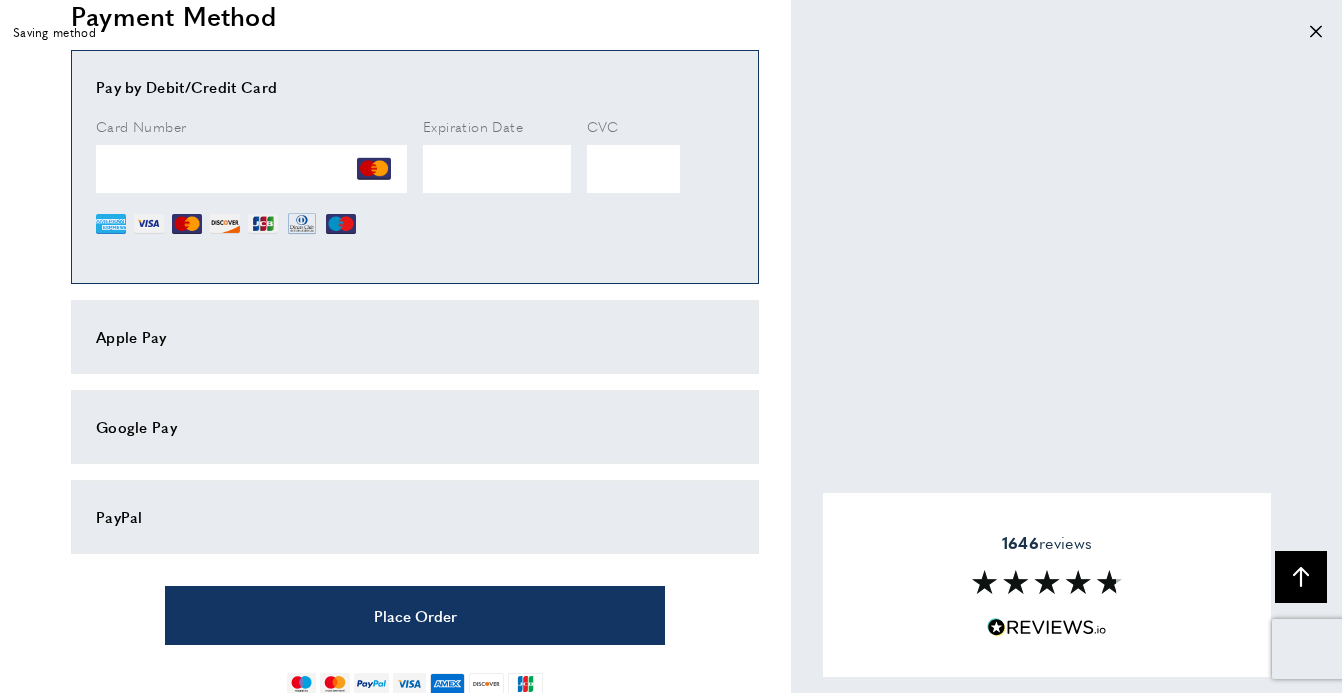 scroll, scrollTop: 1056, scrollLeft: 0, axis: vertical 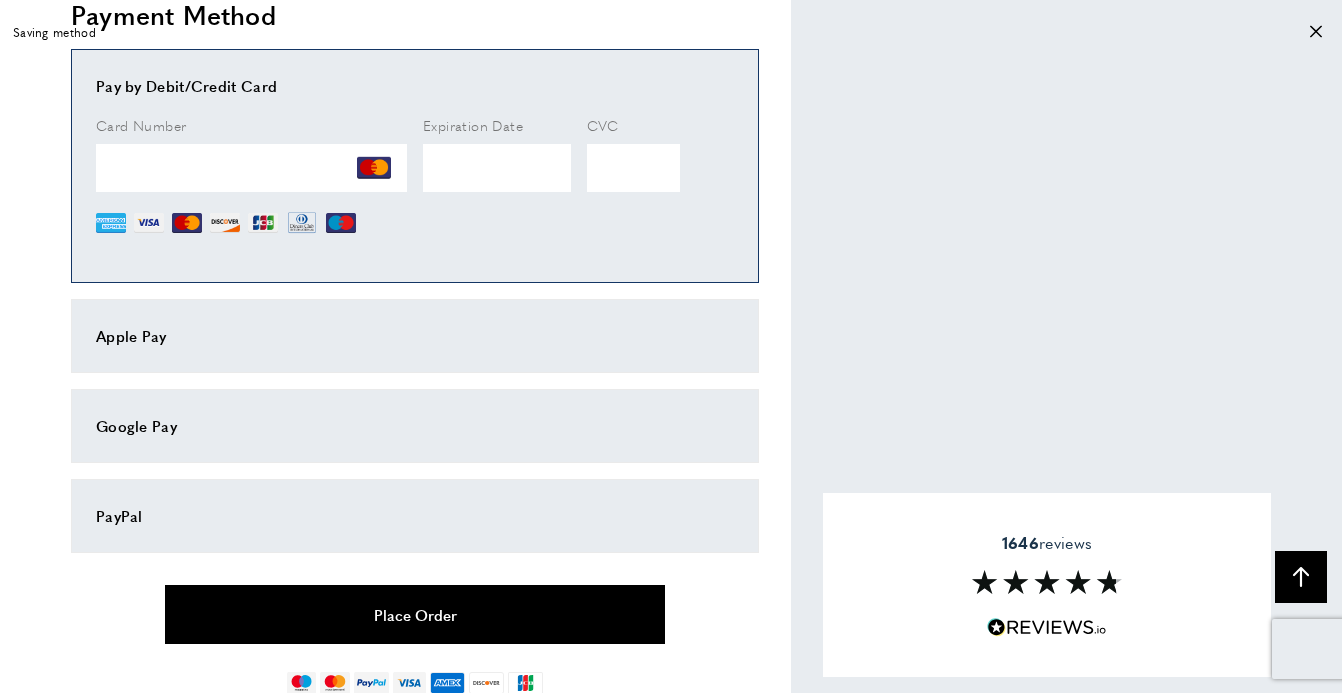 type on "*******" 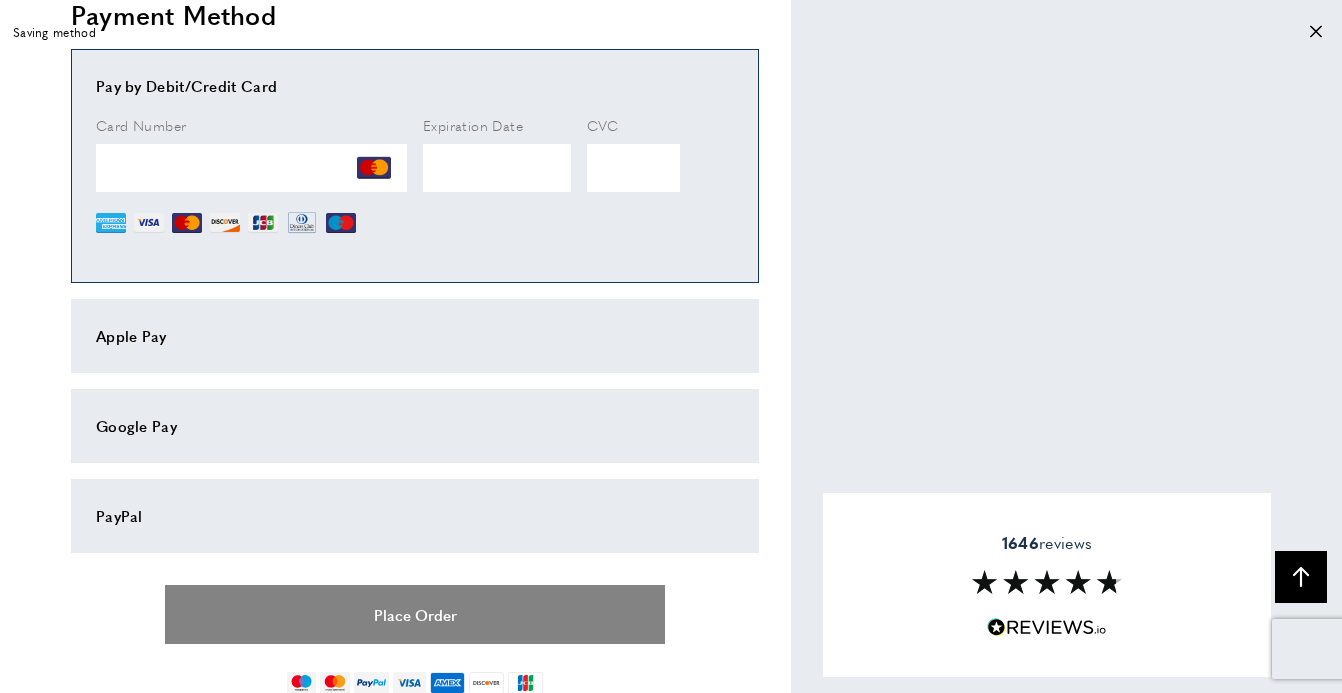 click on "Place Order" at bounding box center [415, 614] 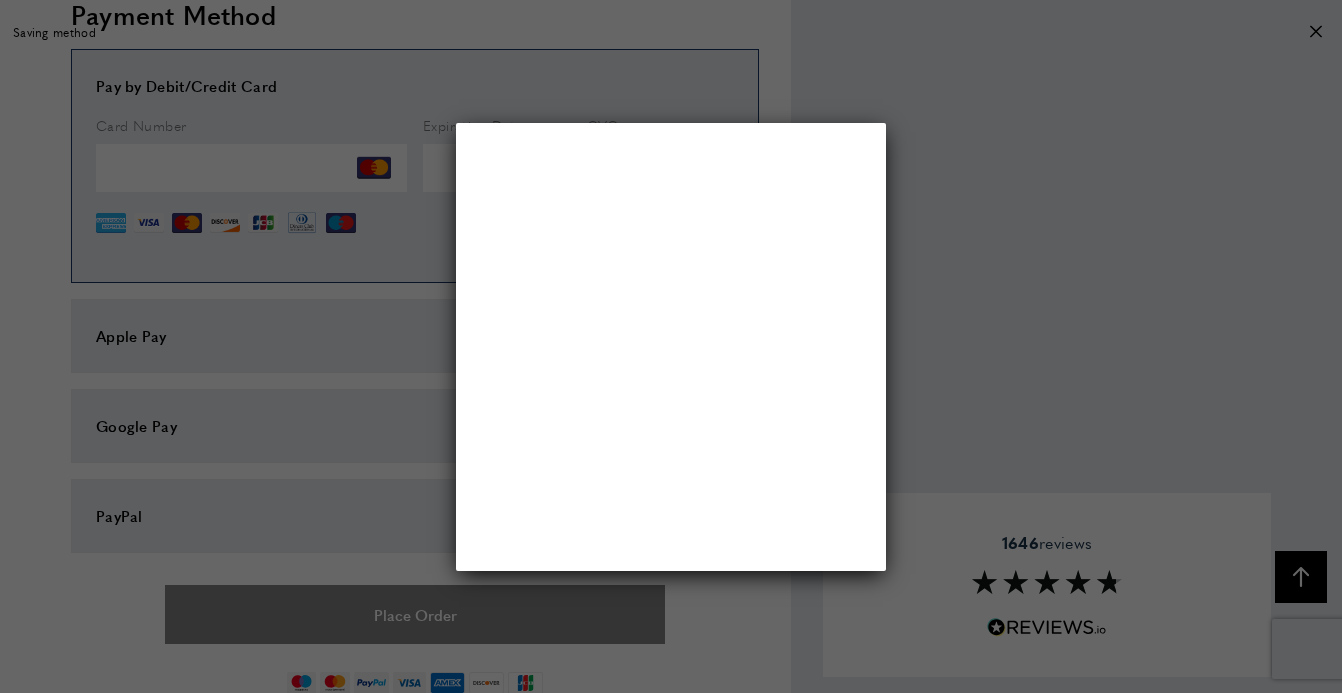 scroll, scrollTop: 0, scrollLeft: 0, axis: both 